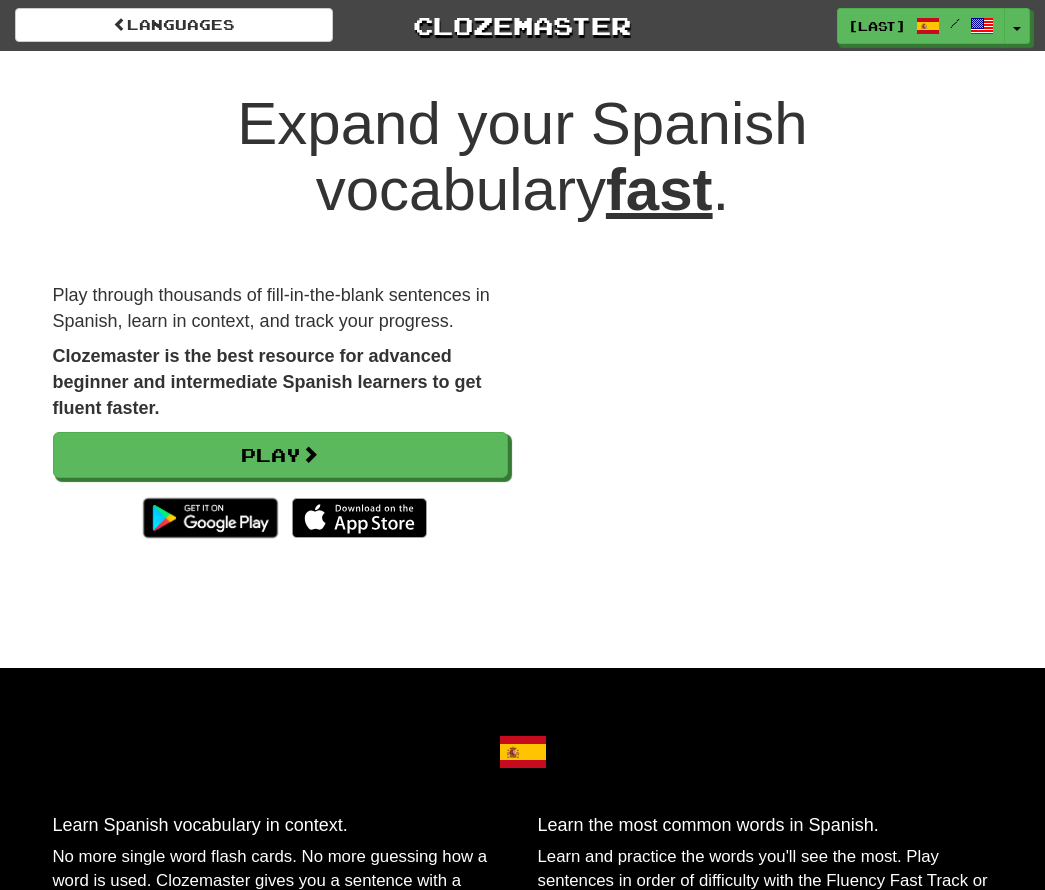 scroll, scrollTop: 0, scrollLeft: 0, axis: both 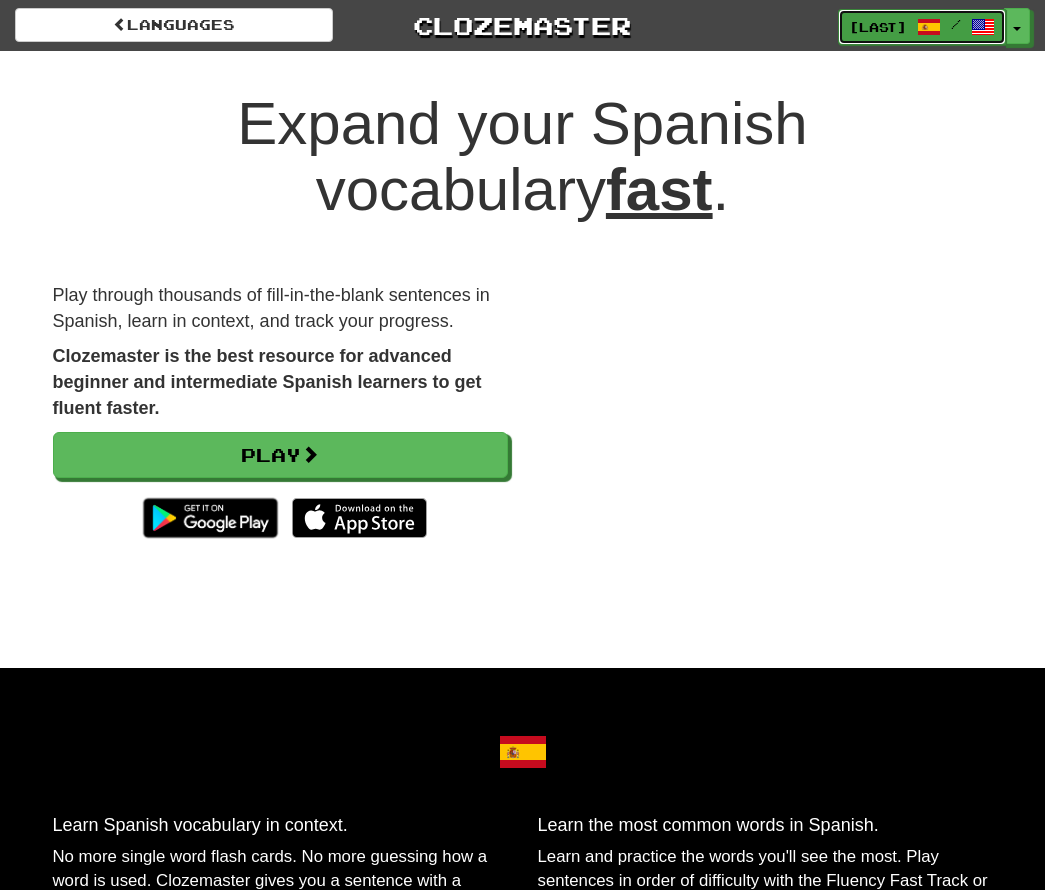 click on "[LAST]" at bounding box center (878, 27) 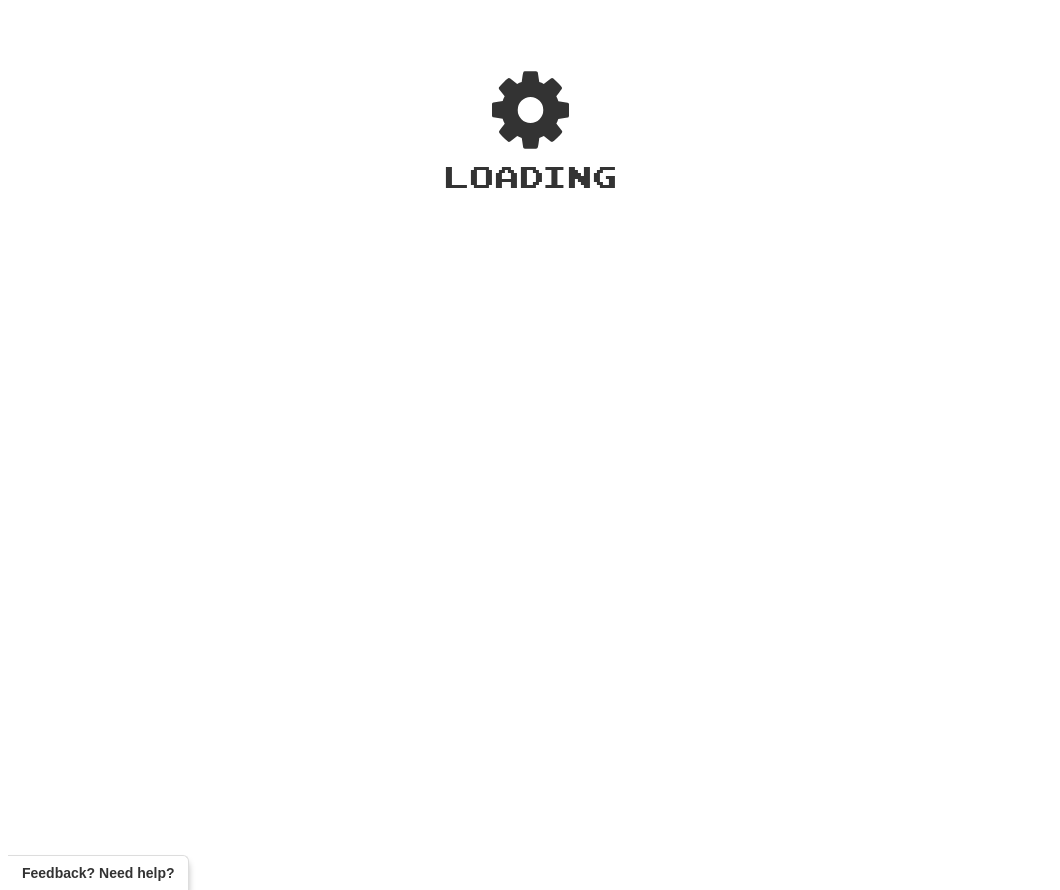 scroll, scrollTop: 0, scrollLeft: 0, axis: both 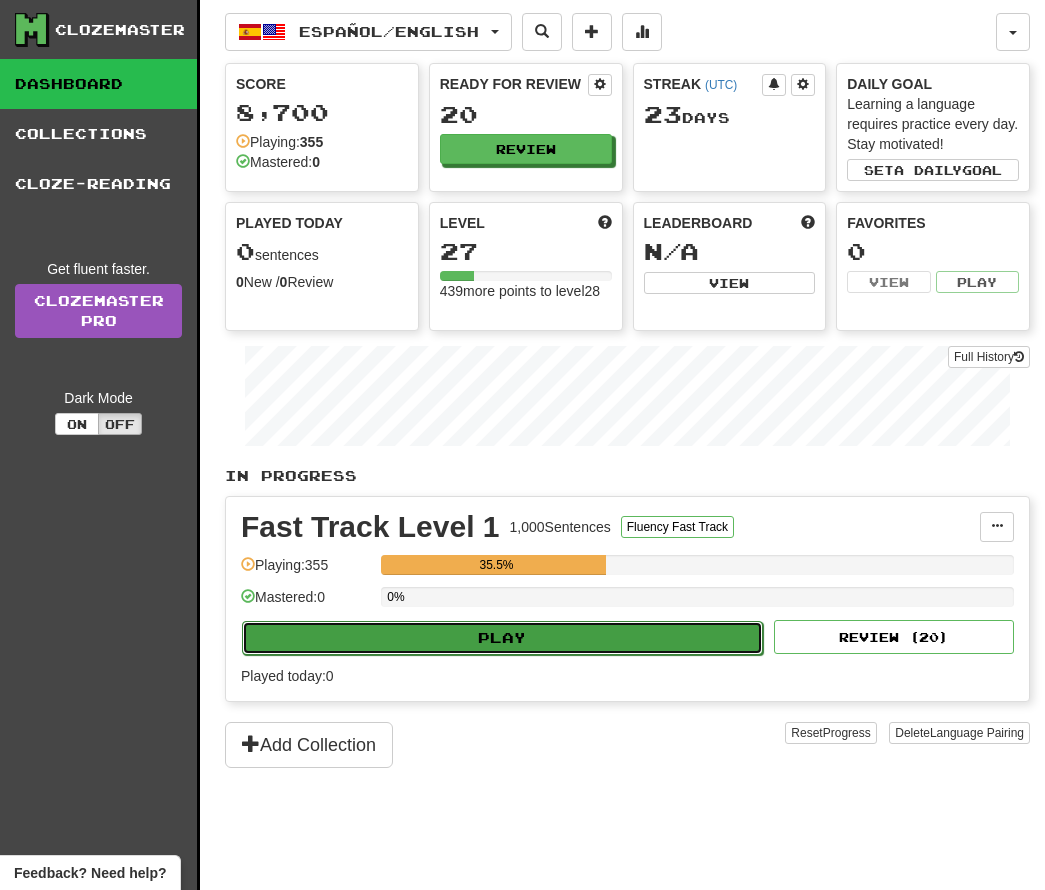 click on "Play" at bounding box center (502, 638) 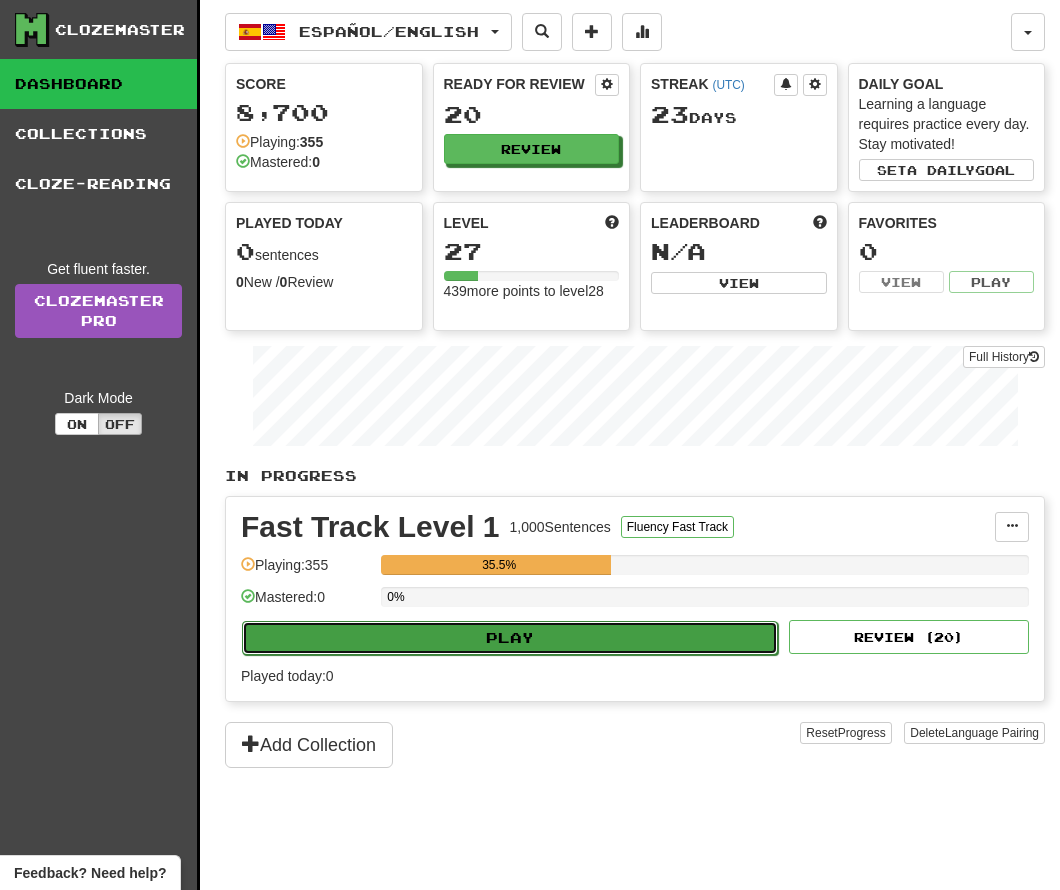 select on "**" 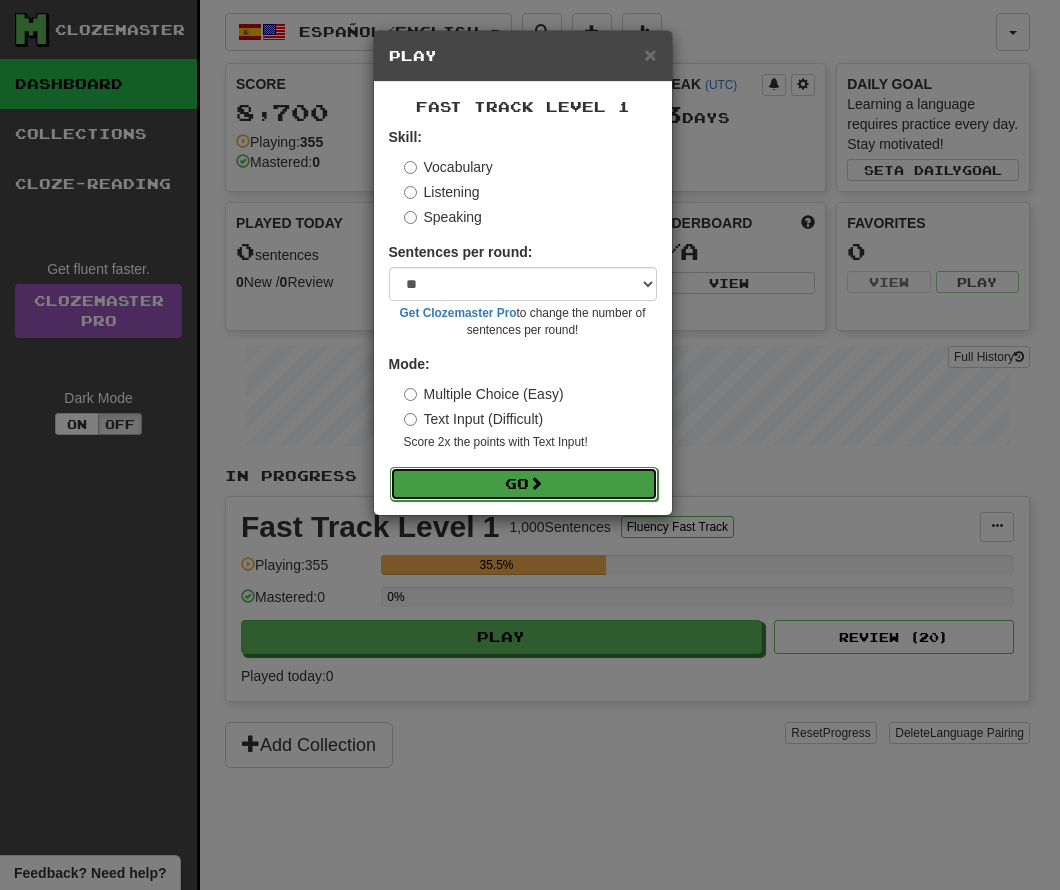 click on "Go" at bounding box center [524, 484] 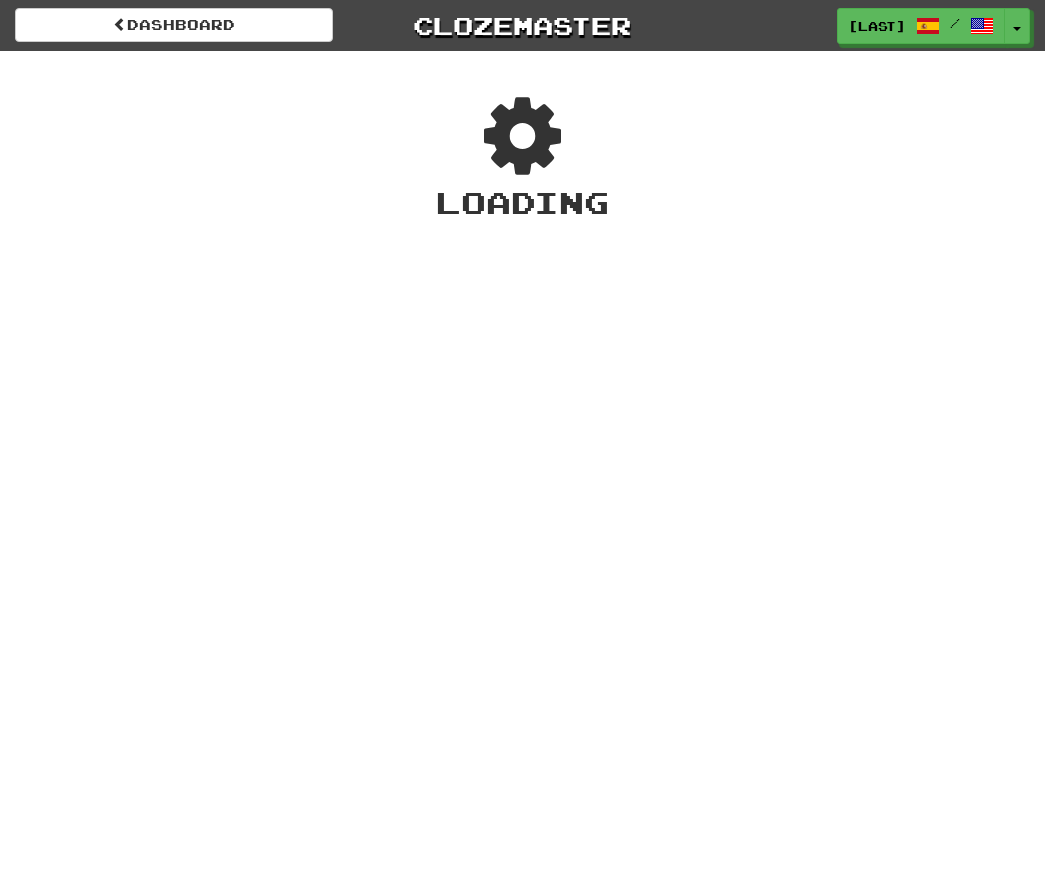 scroll, scrollTop: 0, scrollLeft: 0, axis: both 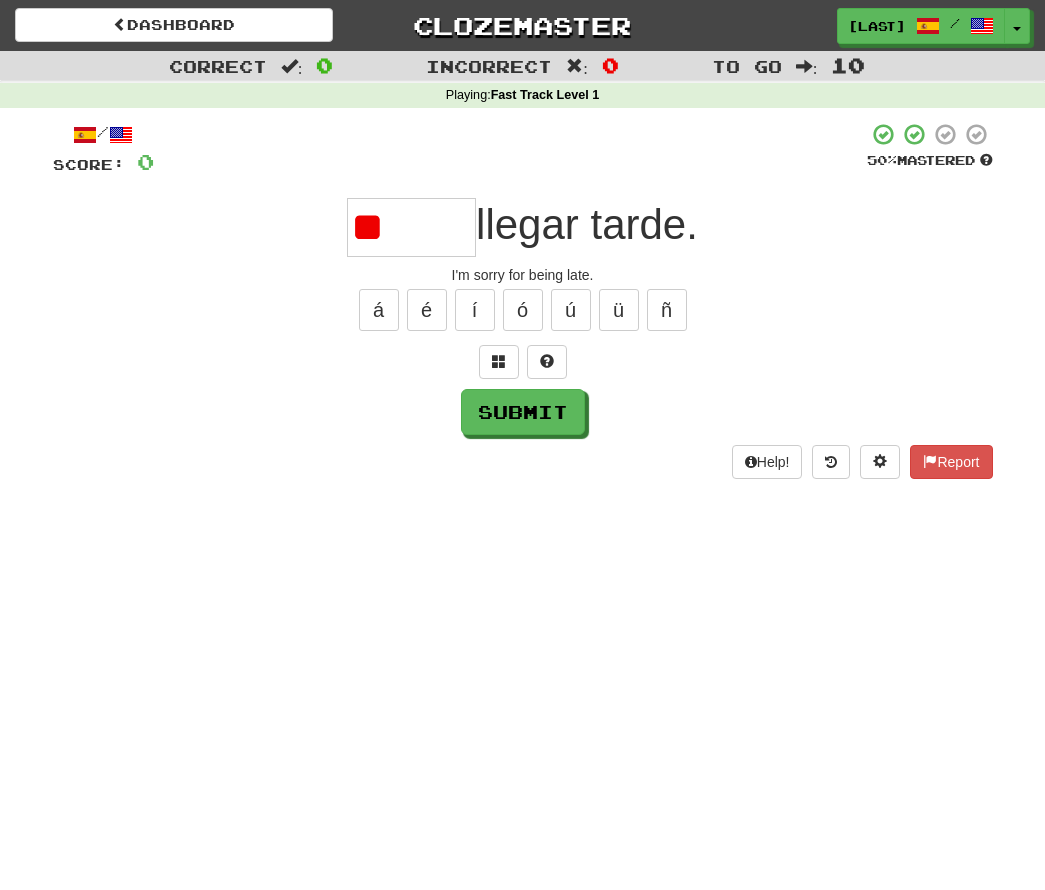 type on "*" 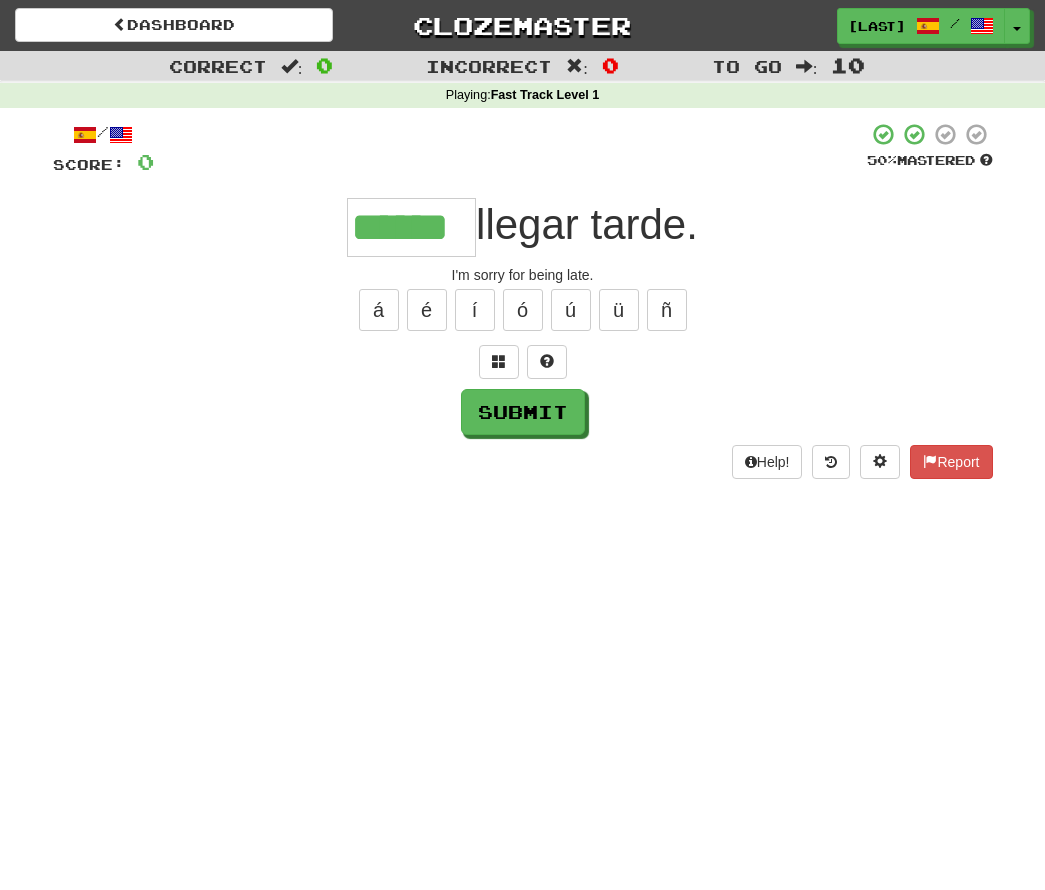 type on "******" 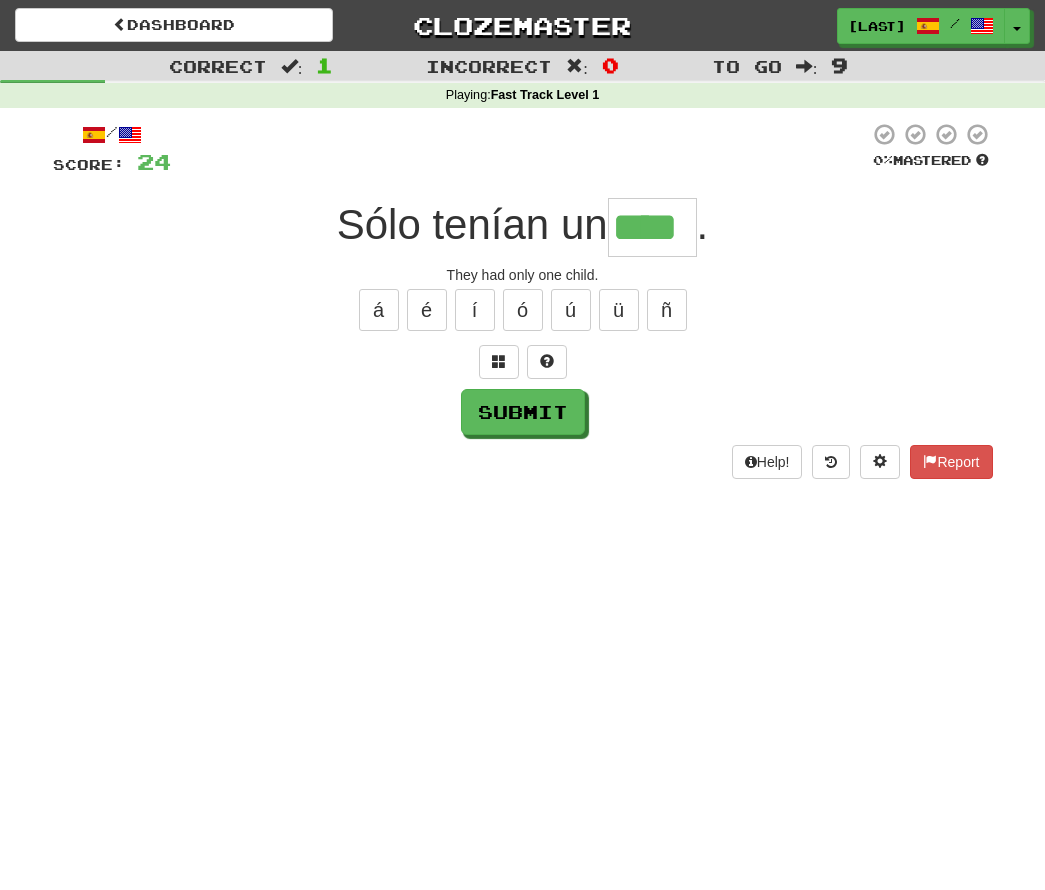 type on "****" 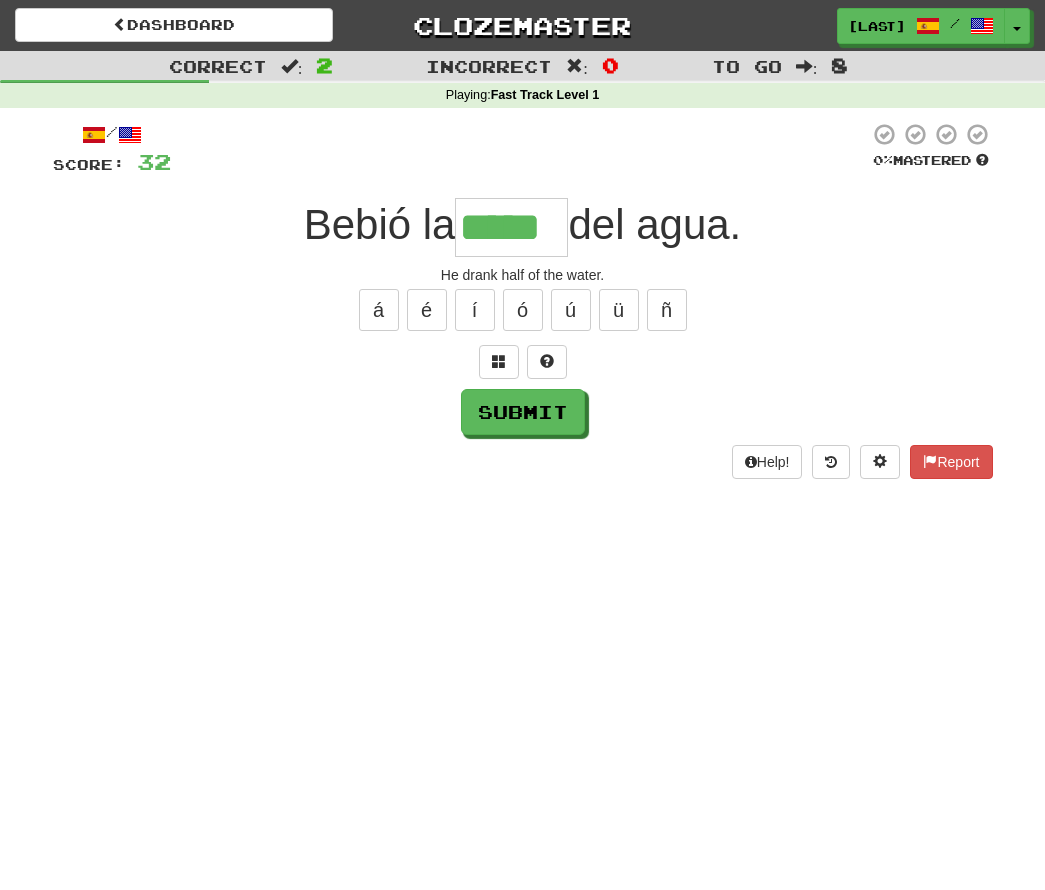 type on "*****" 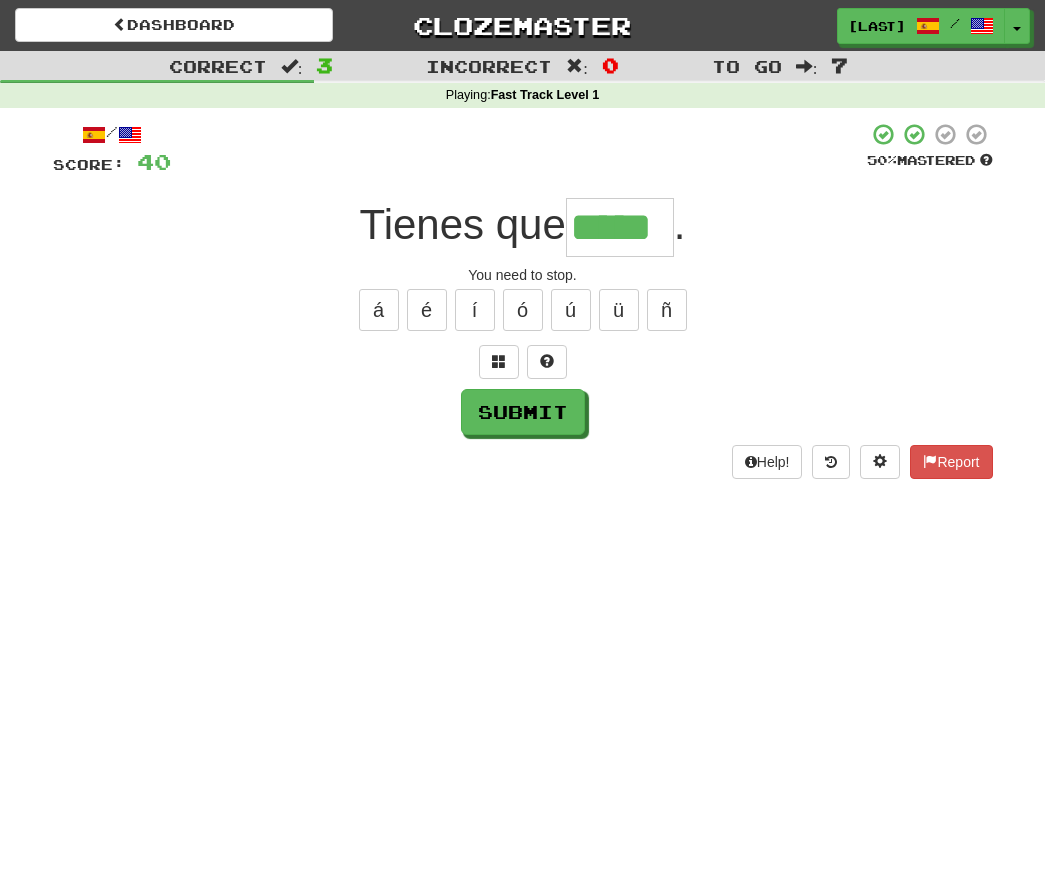 type on "*****" 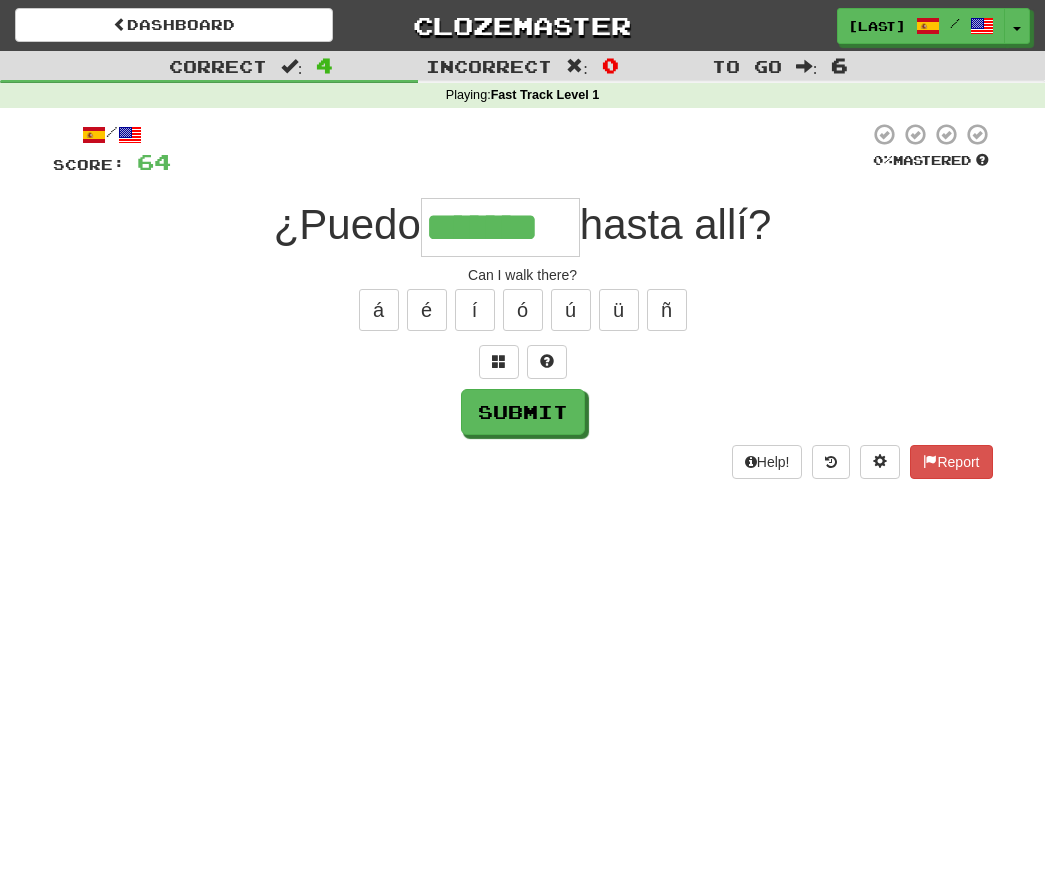 type on "*******" 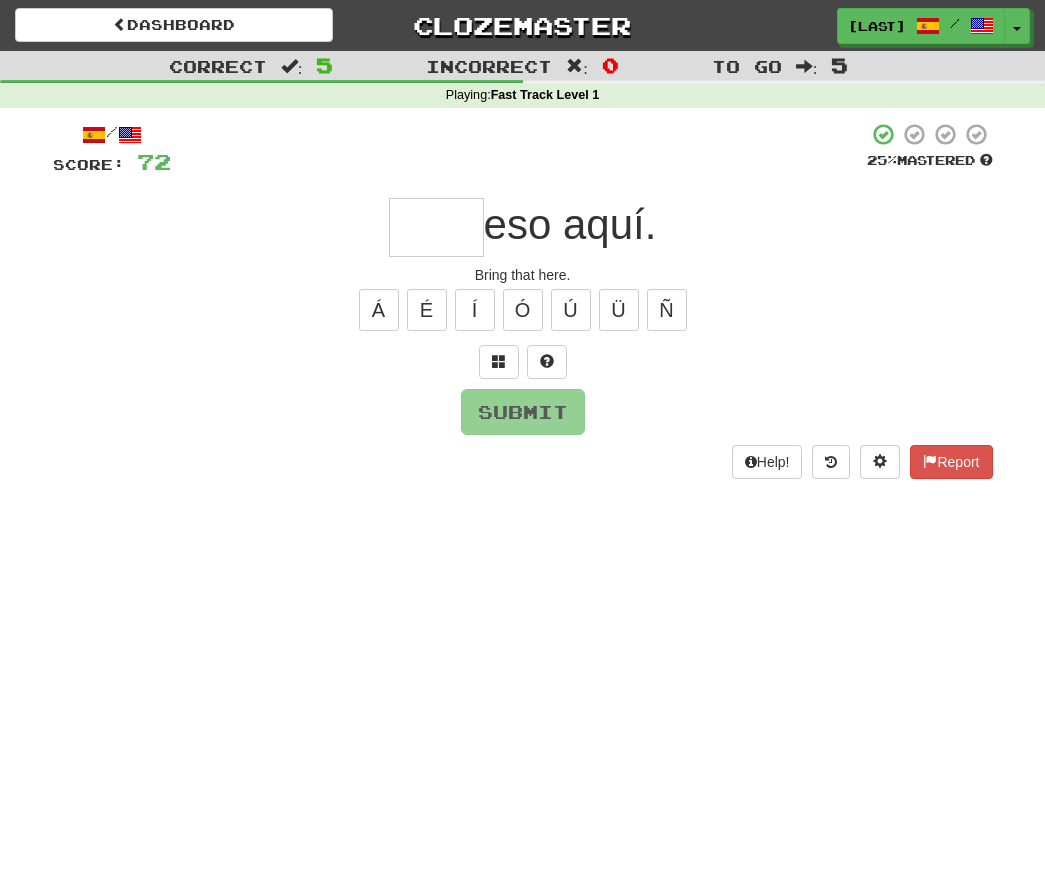type on "*" 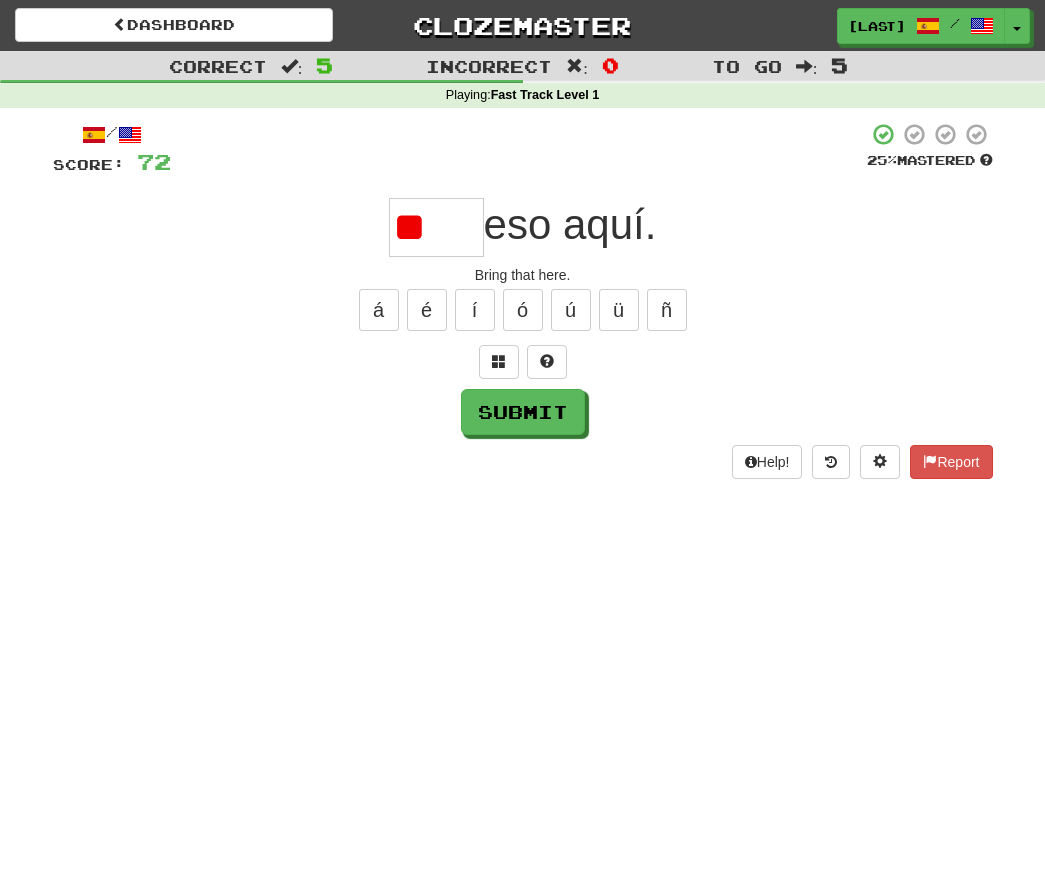 type on "*" 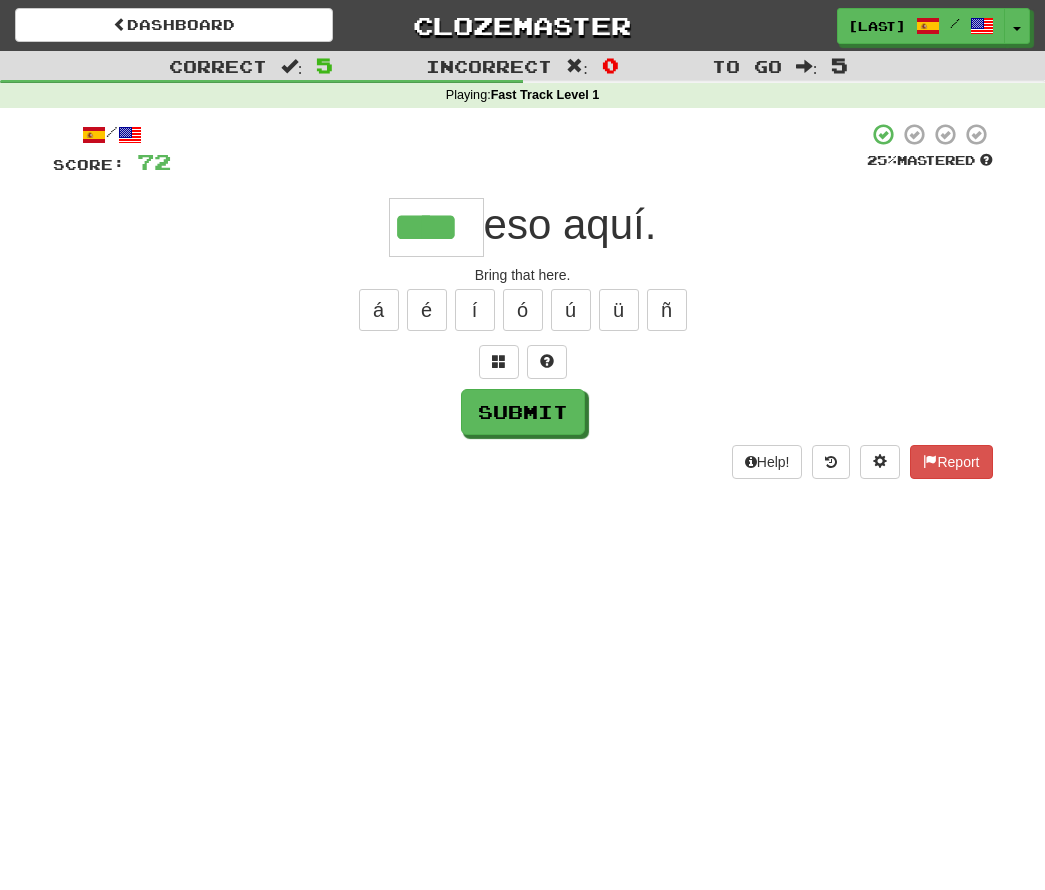 type on "****" 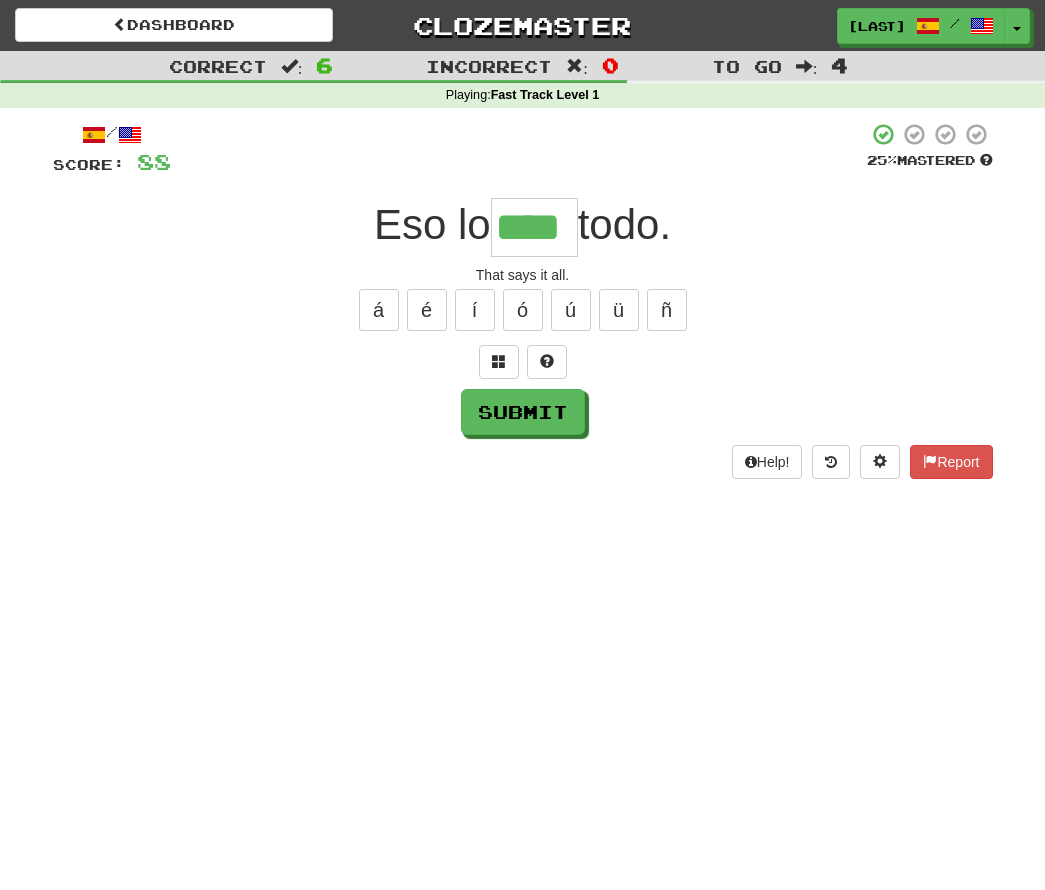 type on "****" 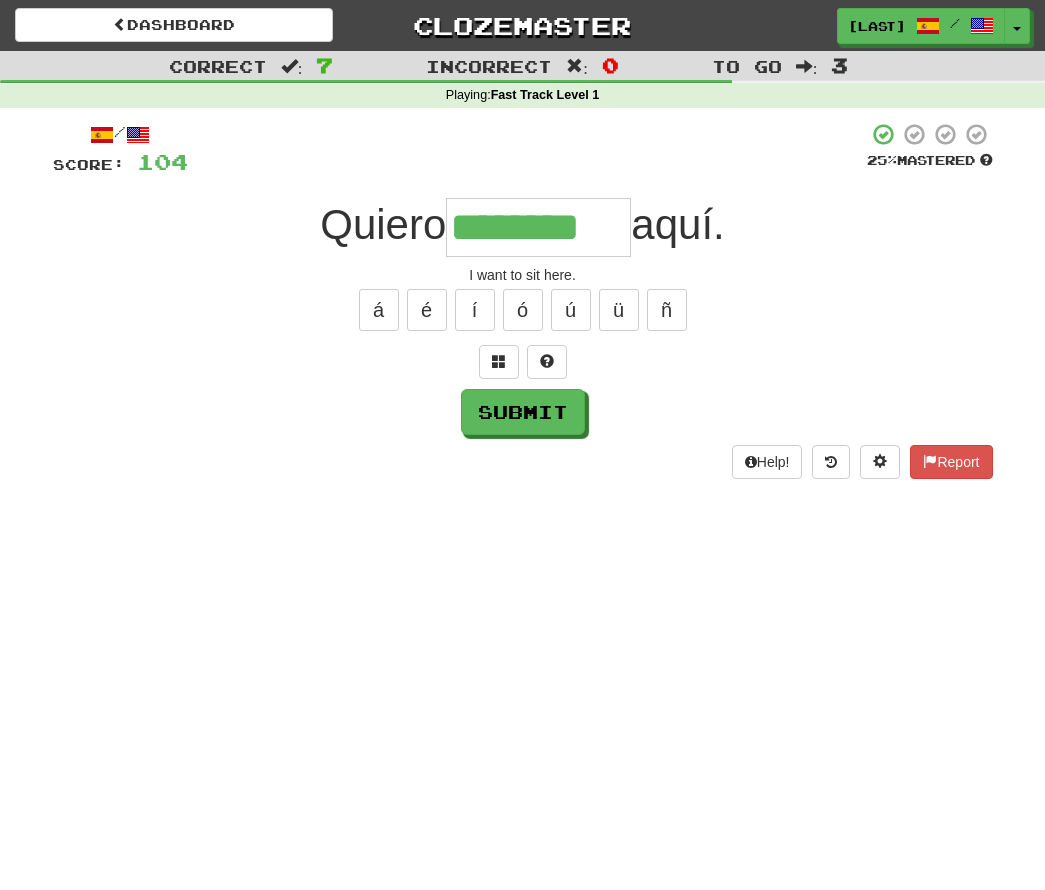type on "********" 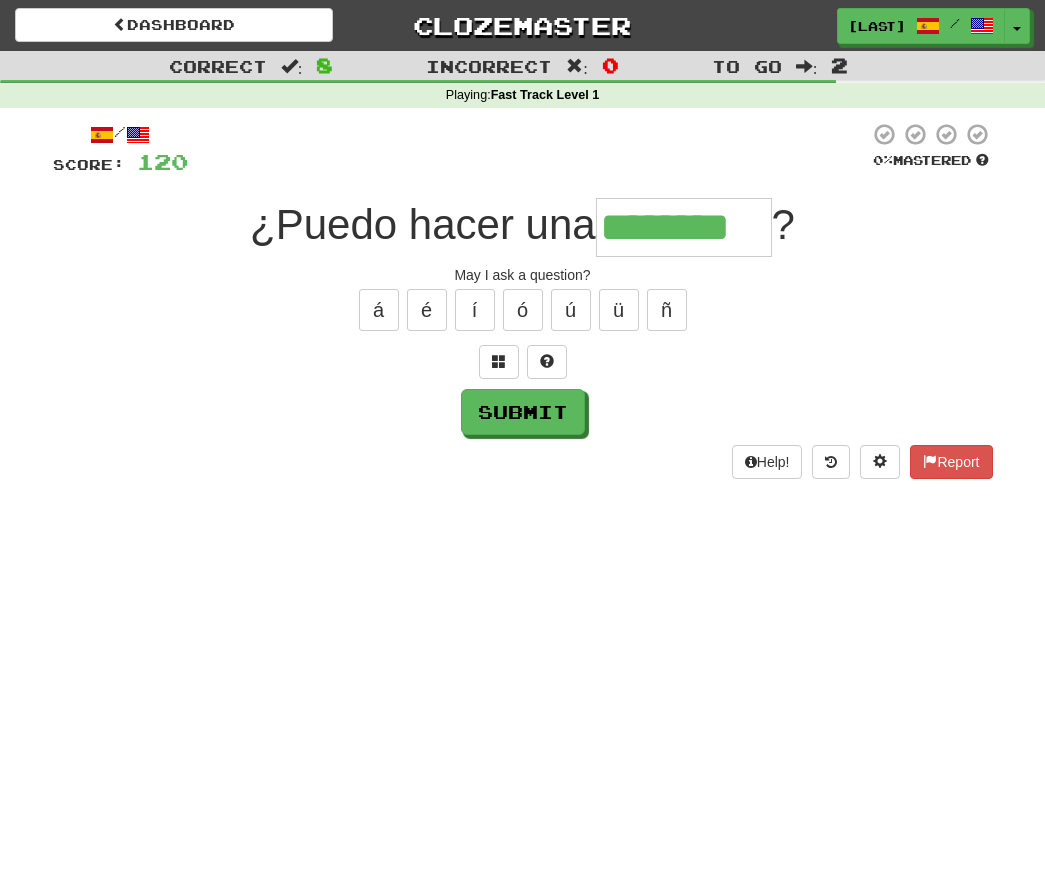 type on "********" 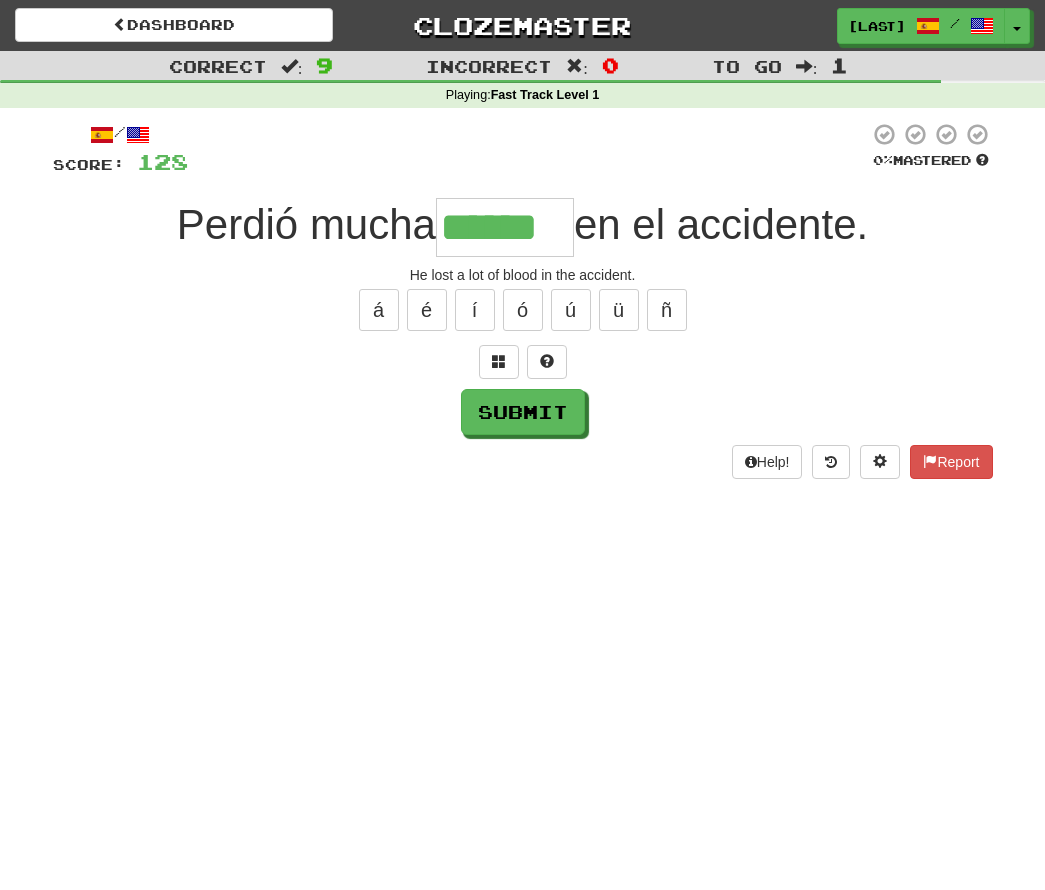 type on "******" 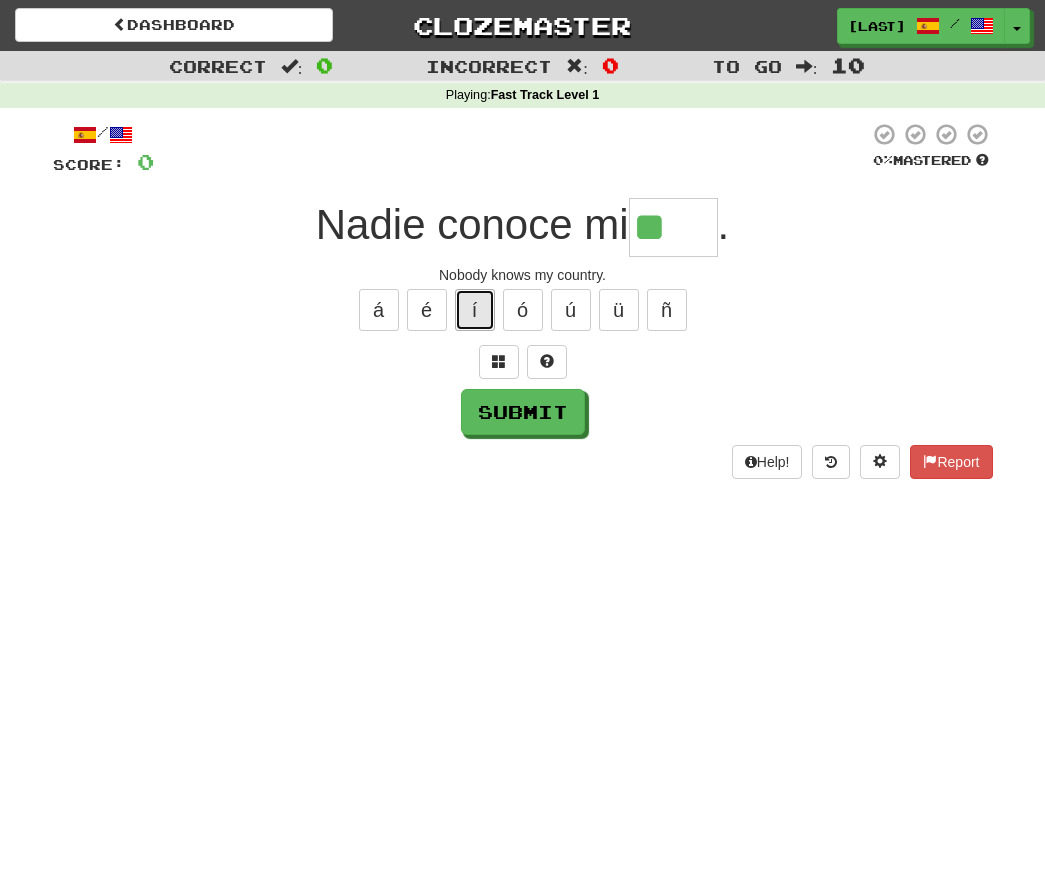 click on "í" at bounding box center [475, 310] 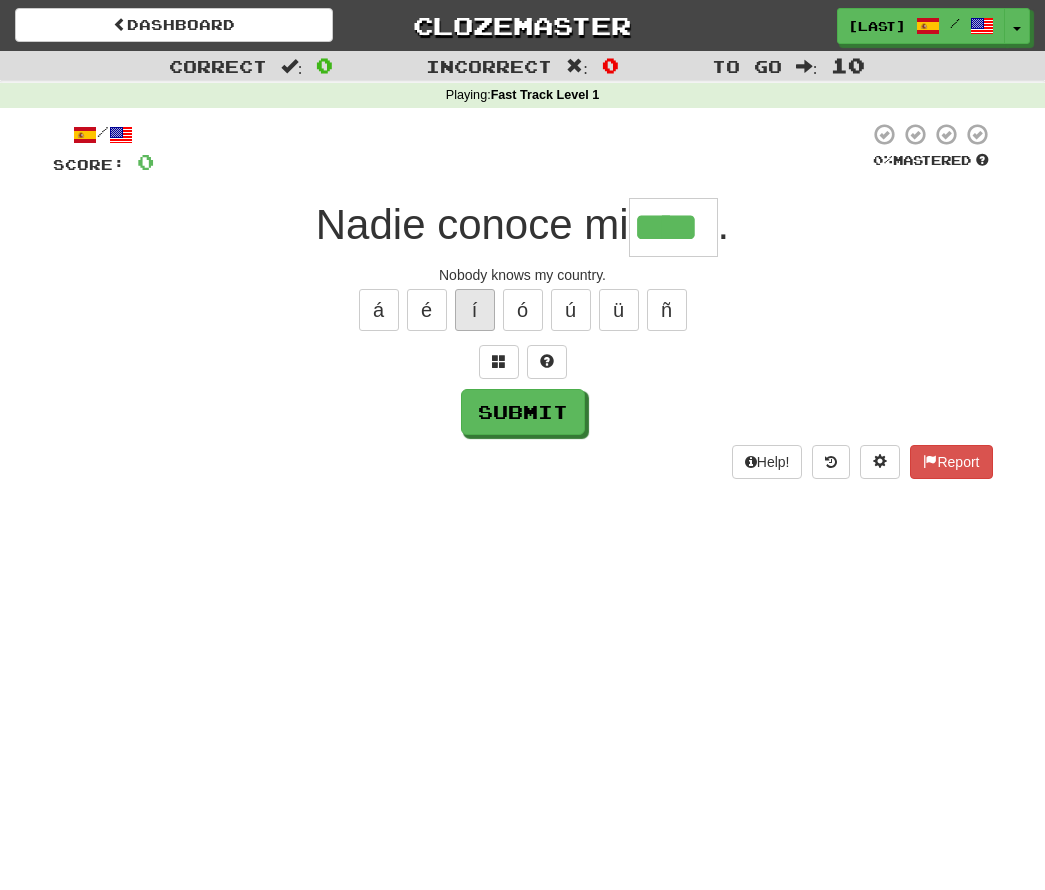 type on "****" 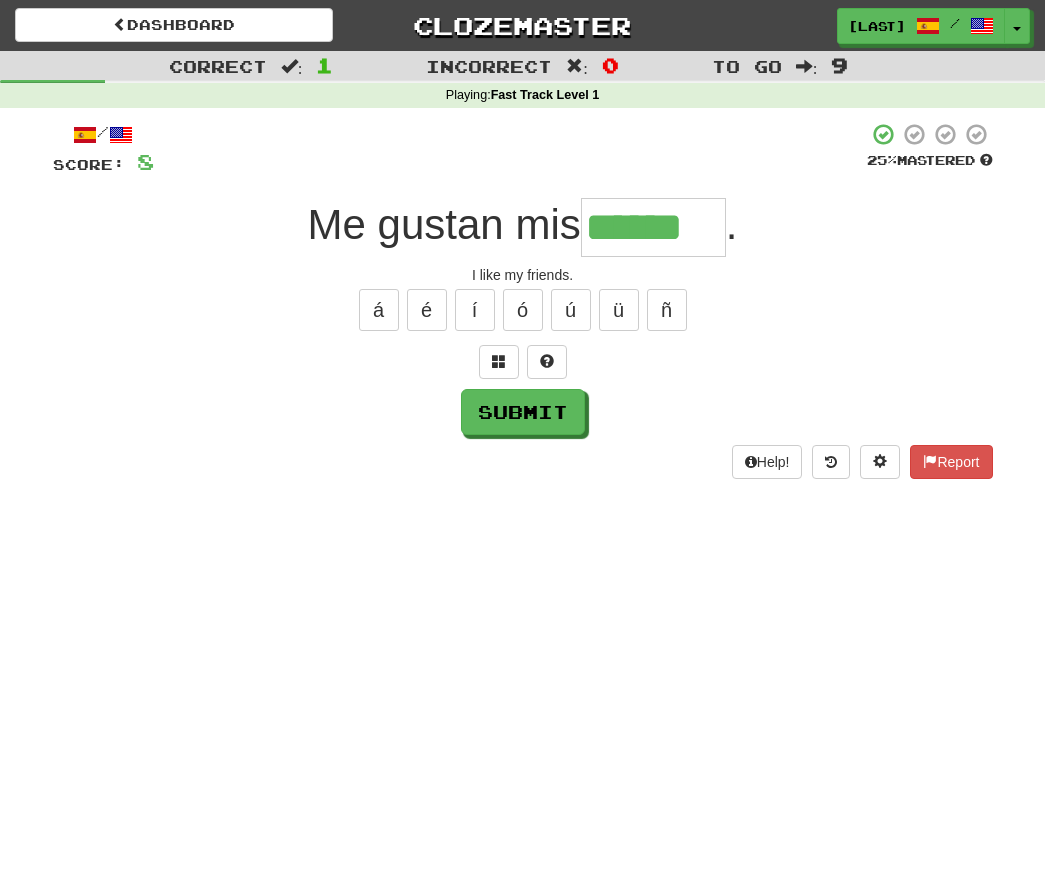 type on "******" 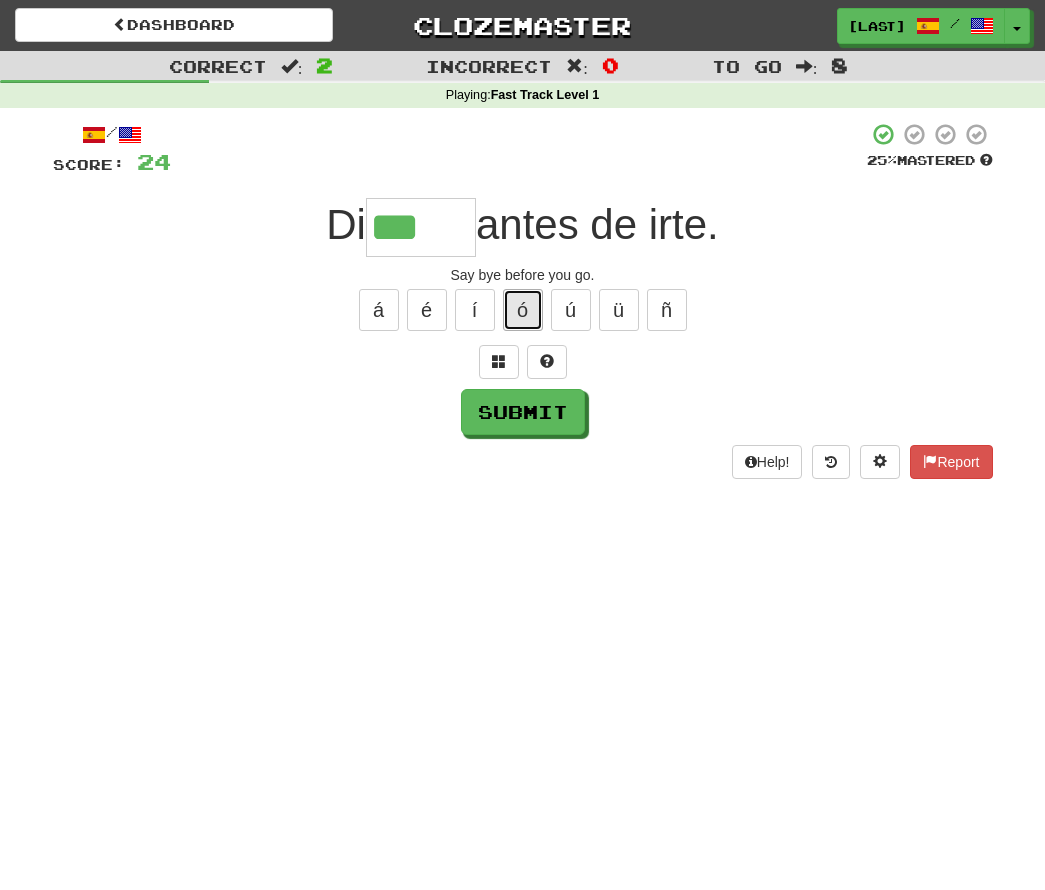 click on "ó" at bounding box center [523, 310] 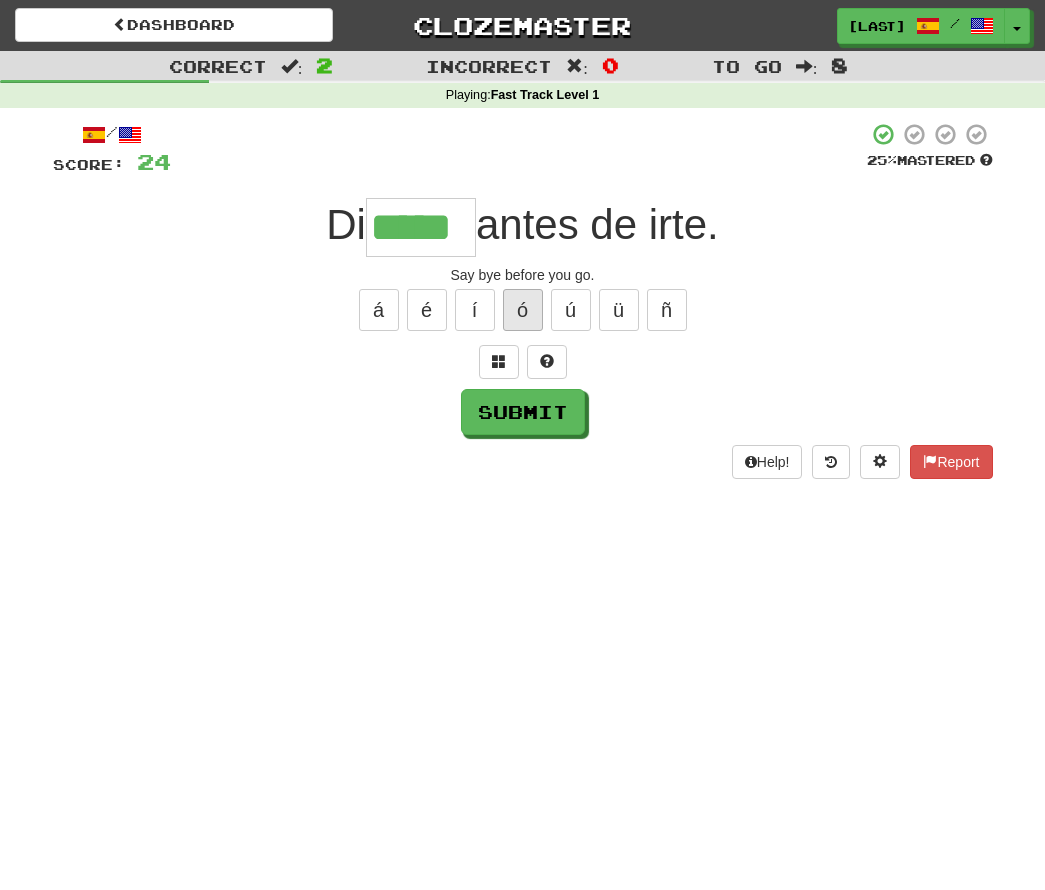 type on "*****" 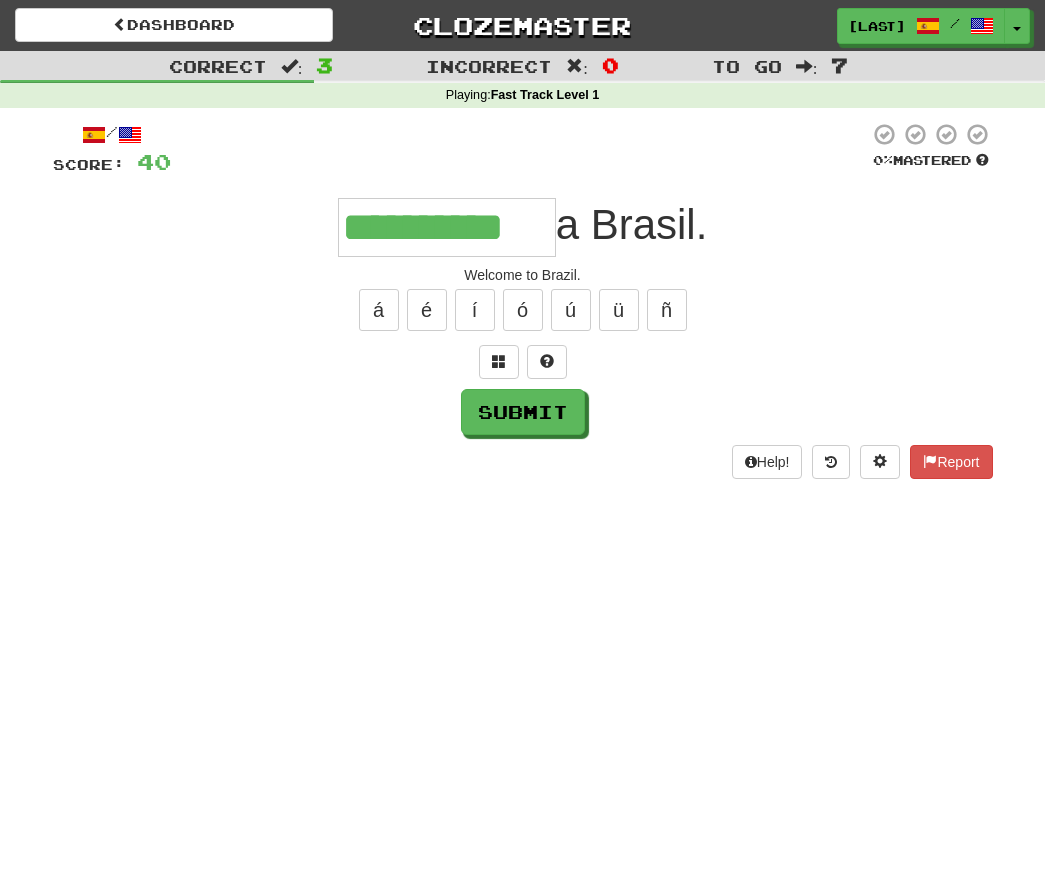 type on "**********" 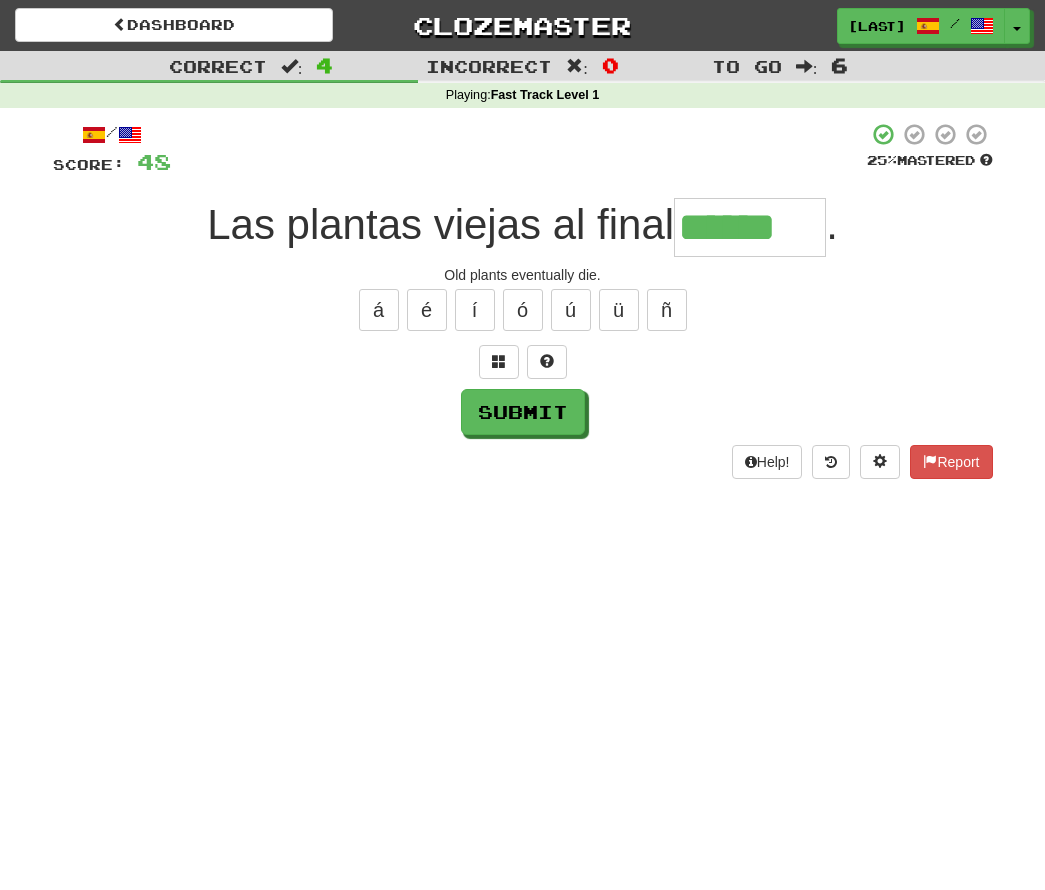 type on "******" 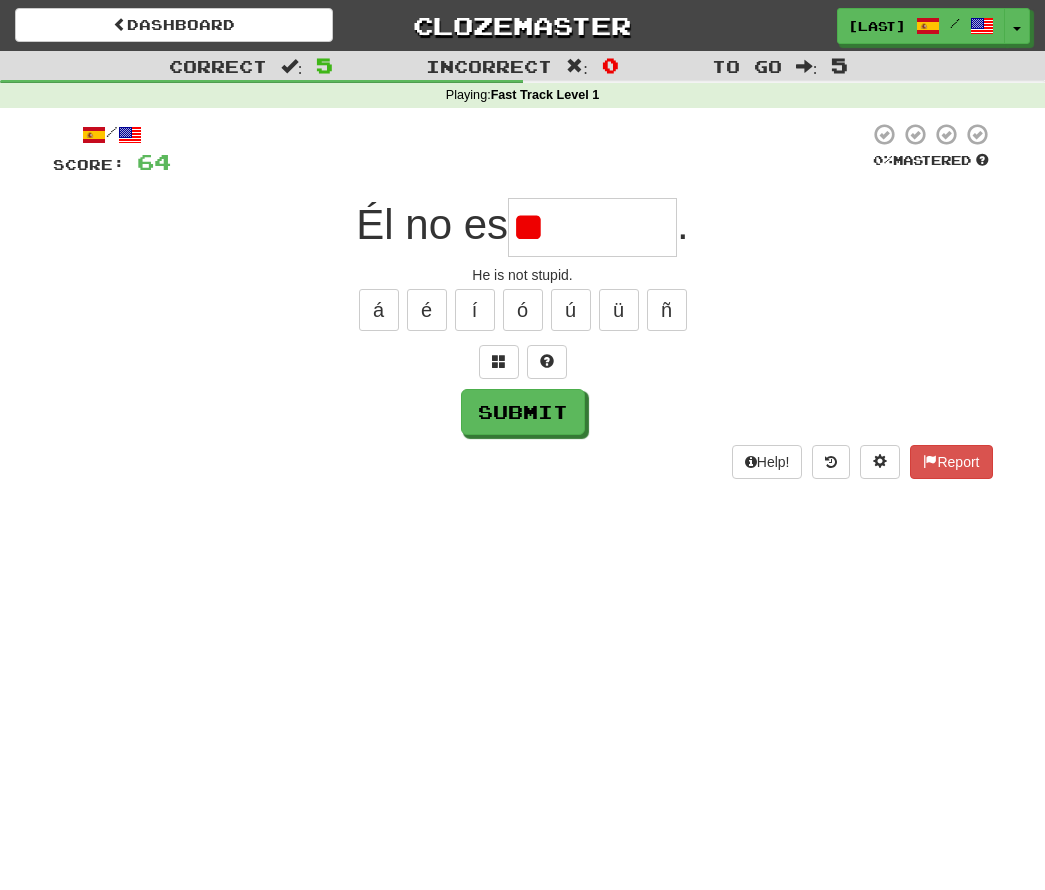 type on "*" 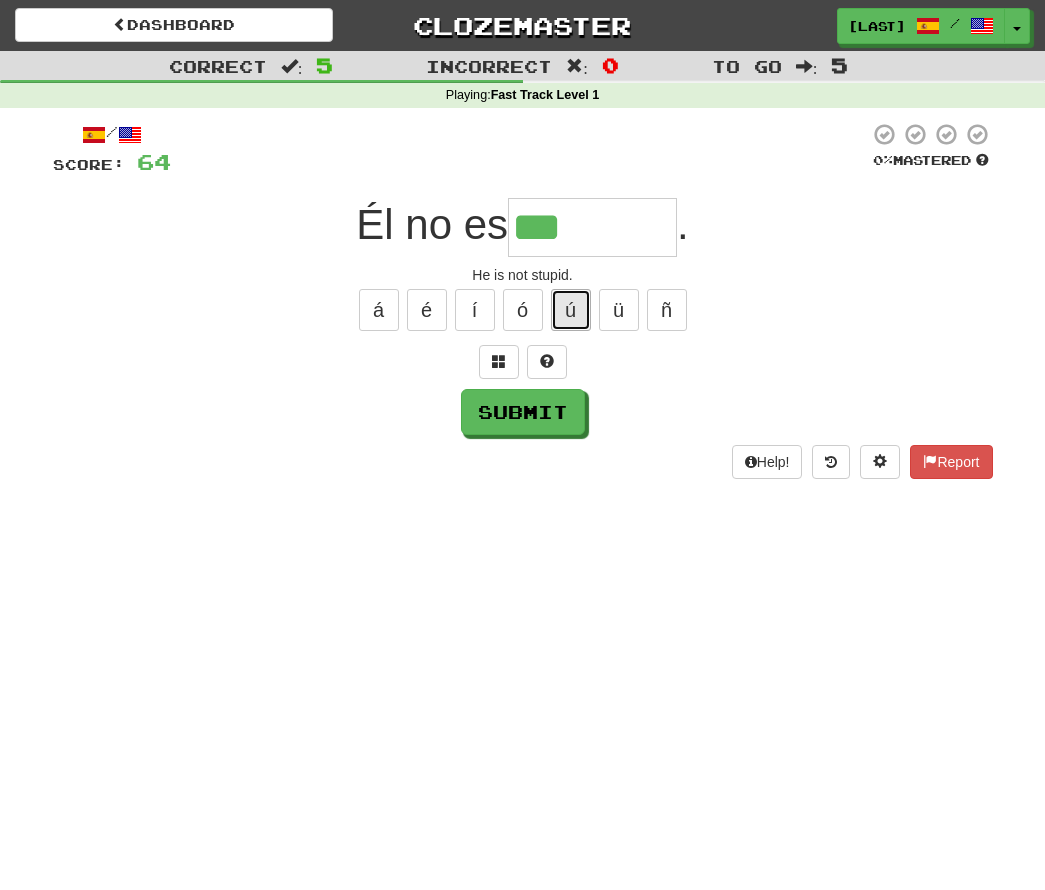 click on "ú" at bounding box center (571, 310) 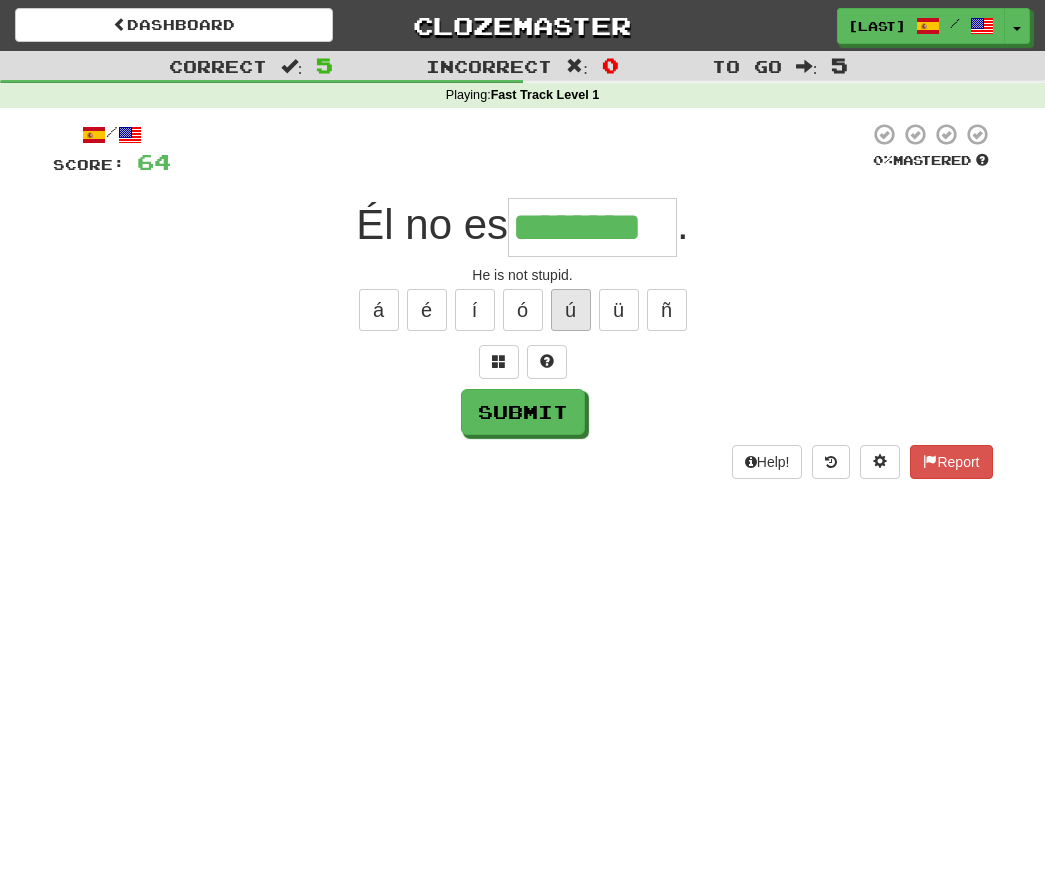 type on "********" 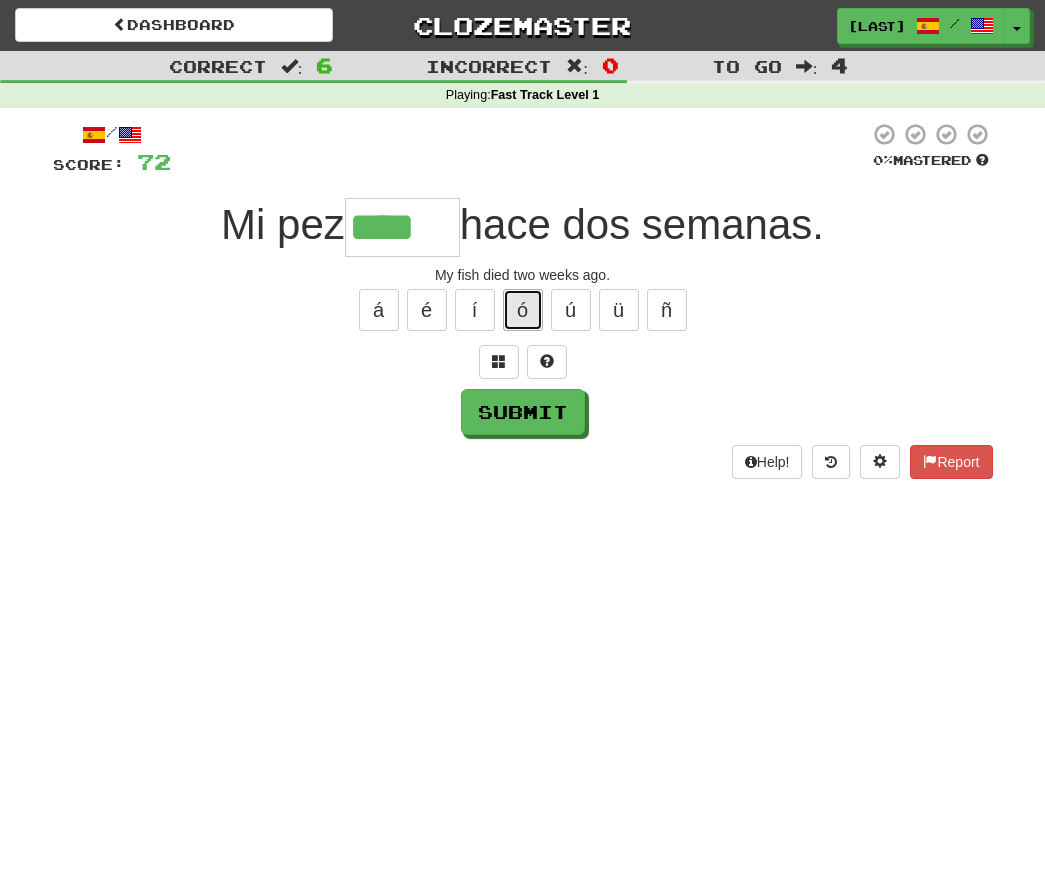 click on "ó" at bounding box center [523, 310] 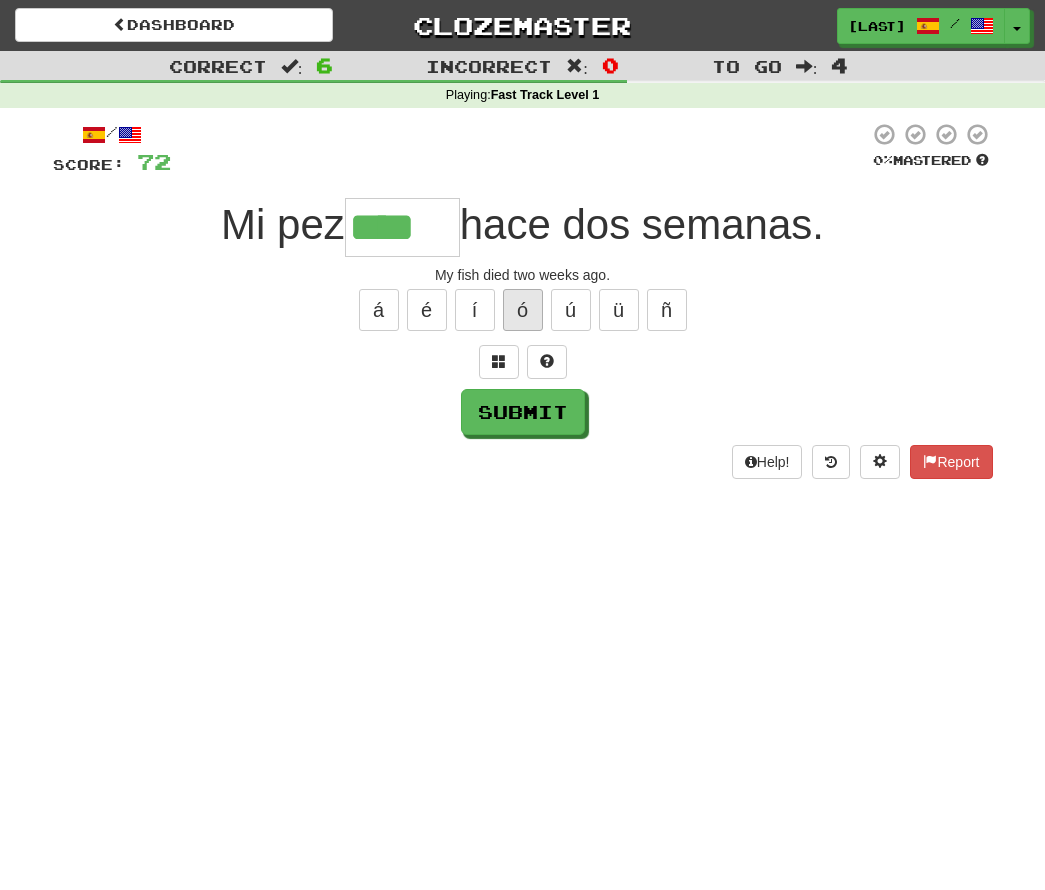 type on "*****" 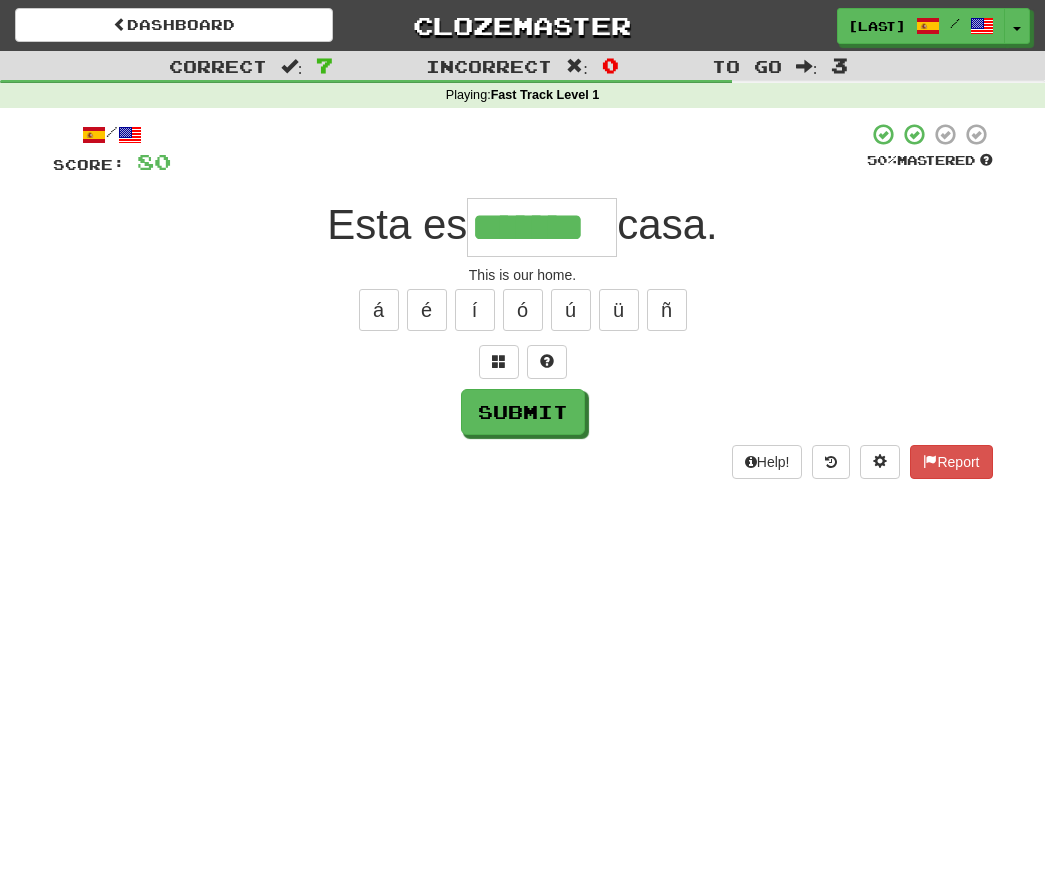 type on "*******" 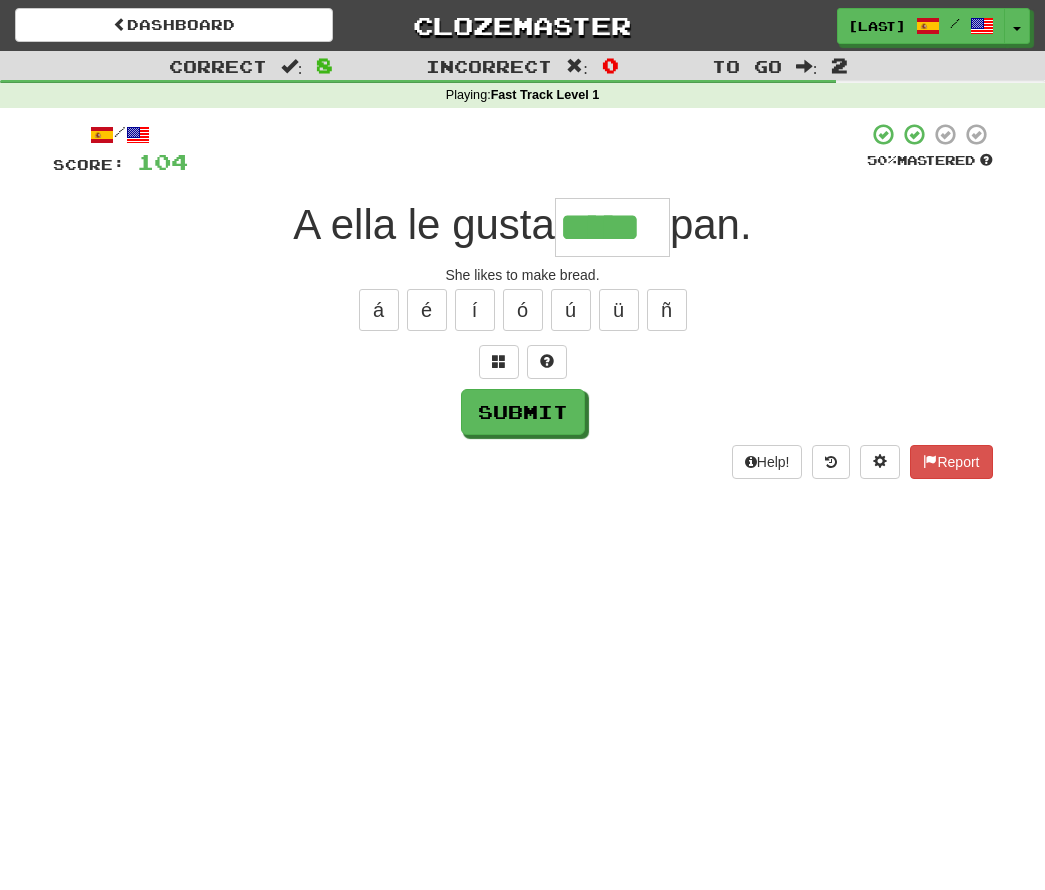 type on "*****" 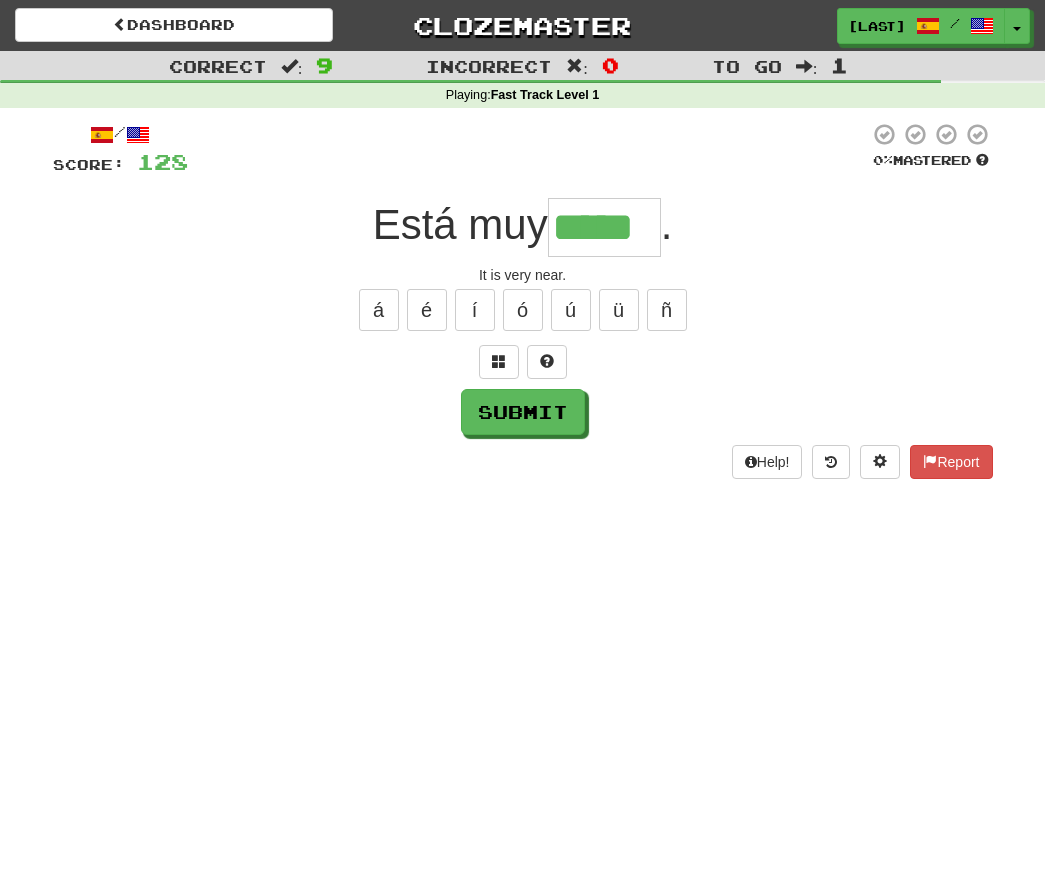 type on "*****" 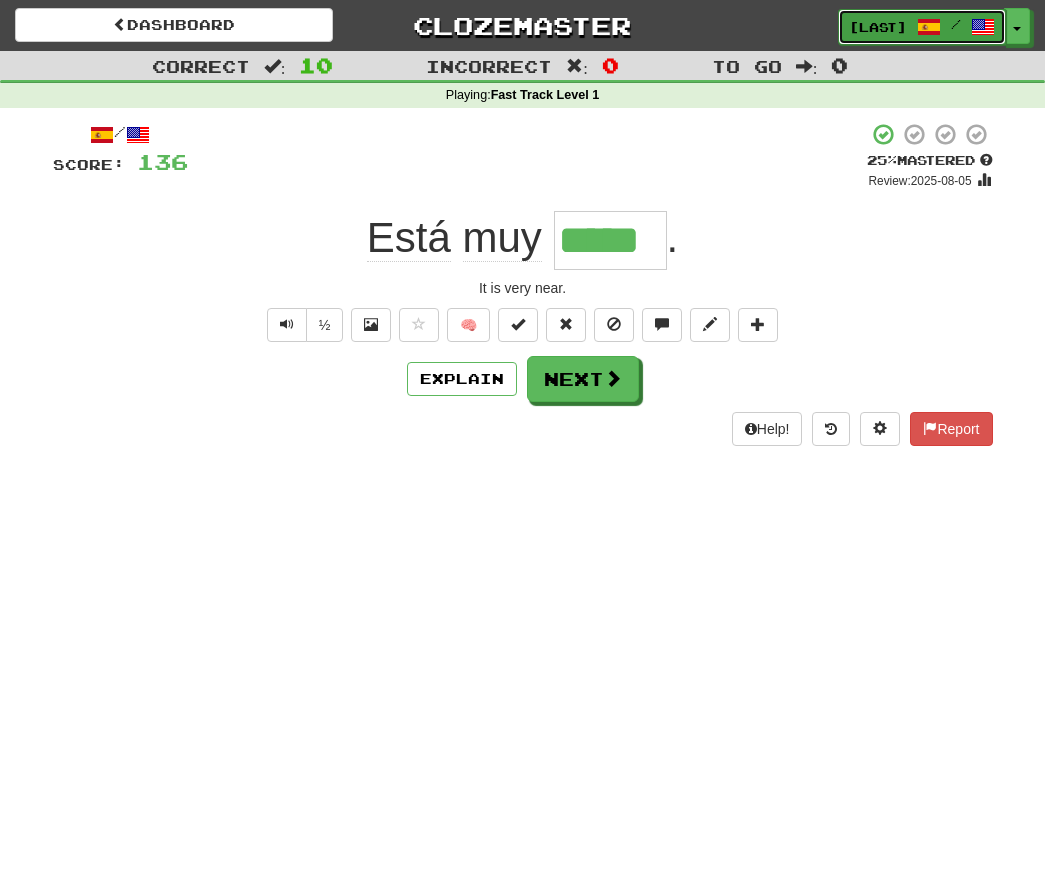 click on "zsmithg
/" at bounding box center [922, 27] 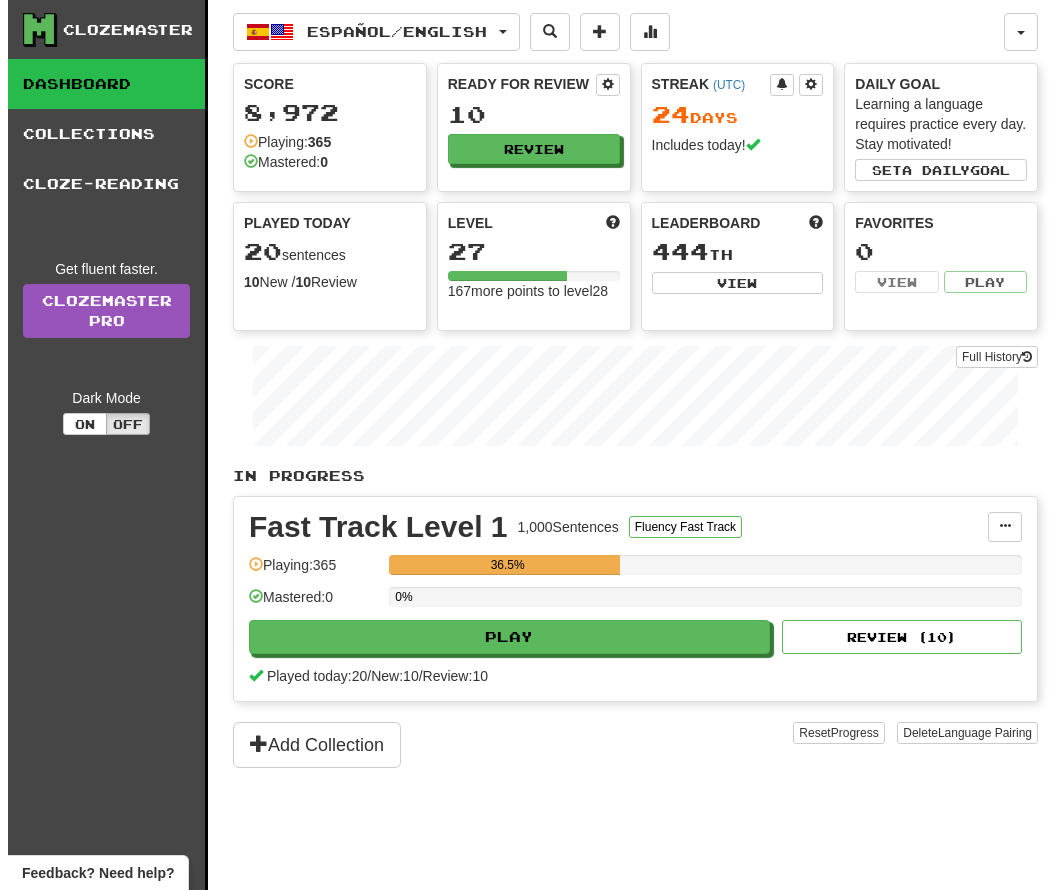 scroll, scrollTop: 0, scrollLeft: 0, axis: both 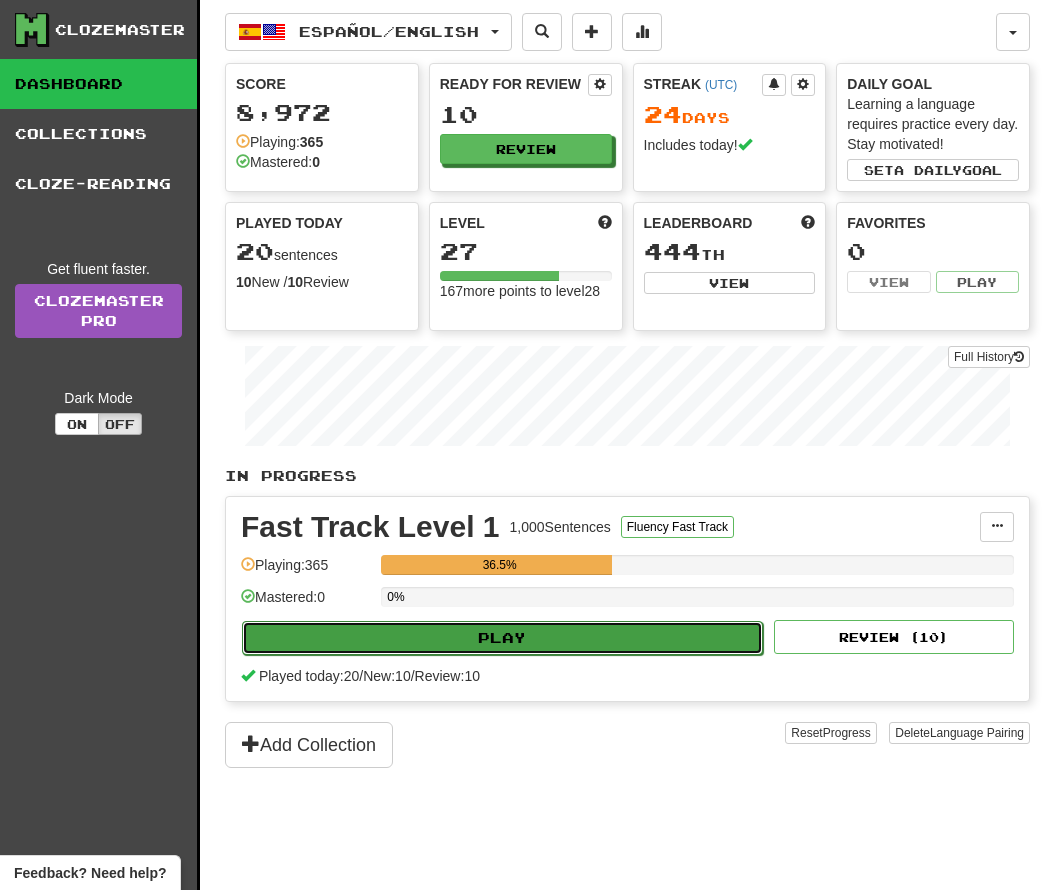 click on "Play" at bounding box center (502, 638) 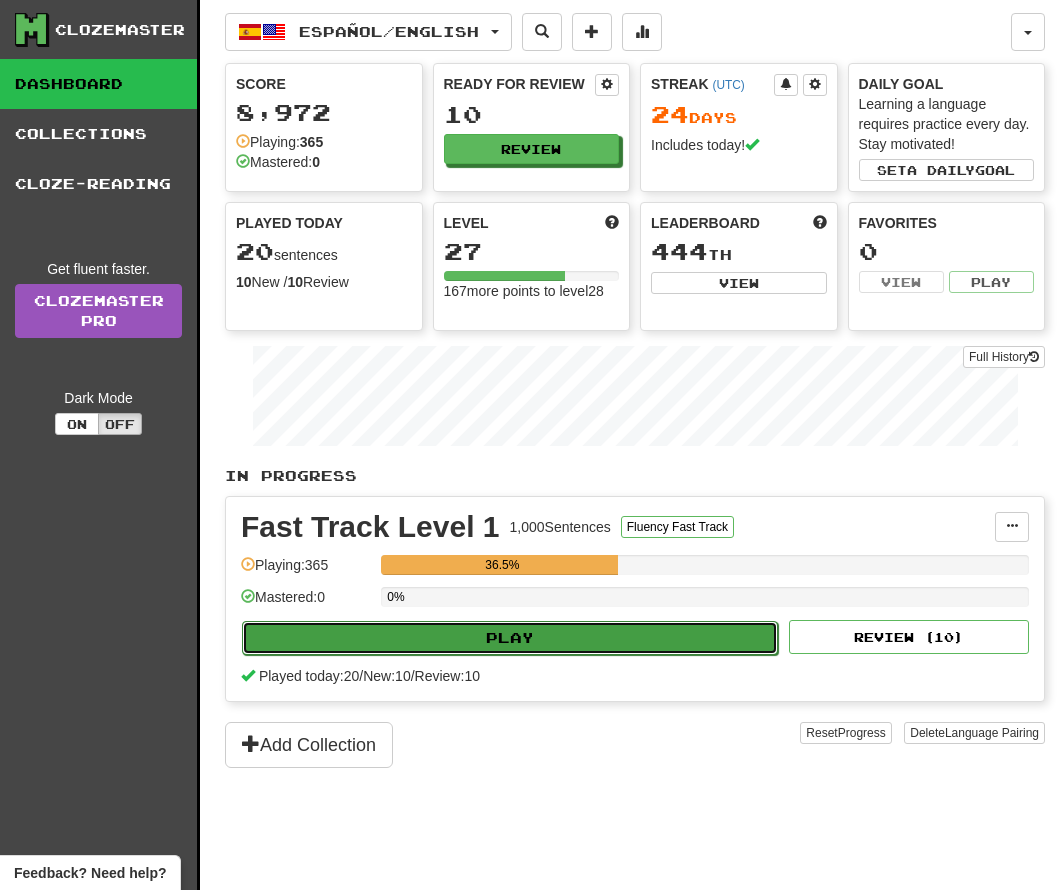 select on "**" 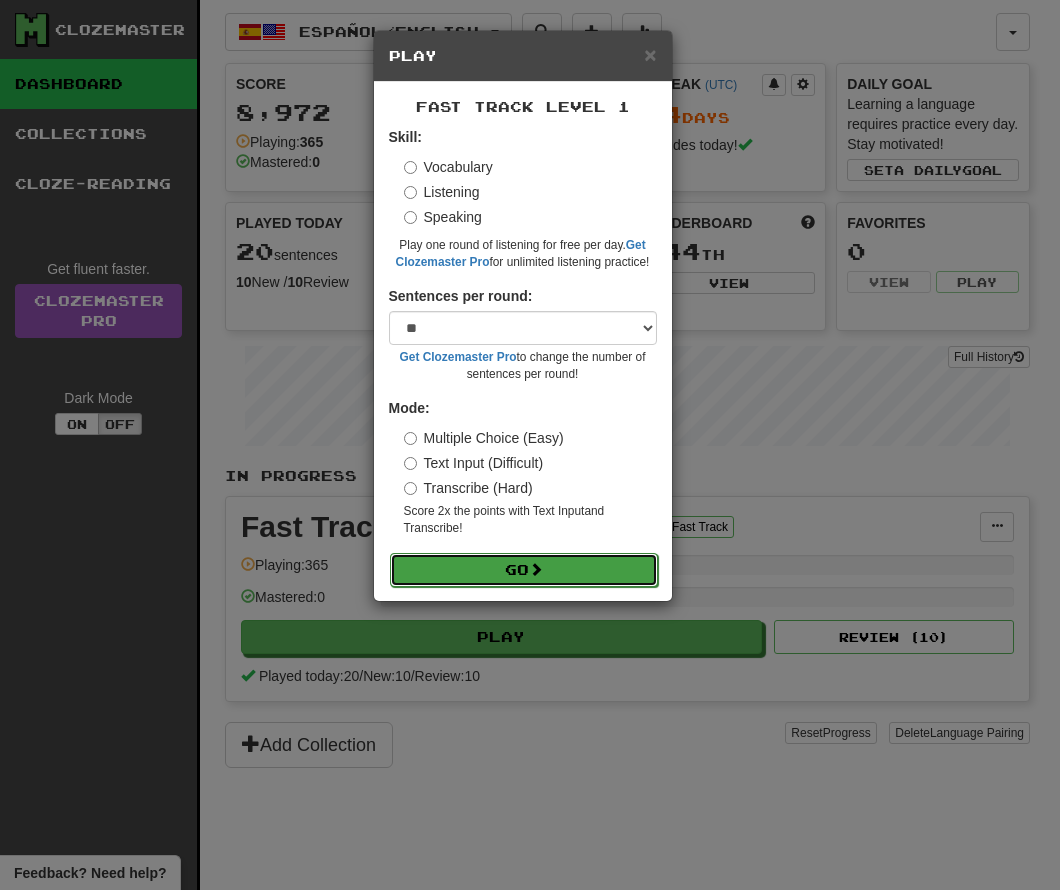 click on "Go" at bounding box center (524, 570) 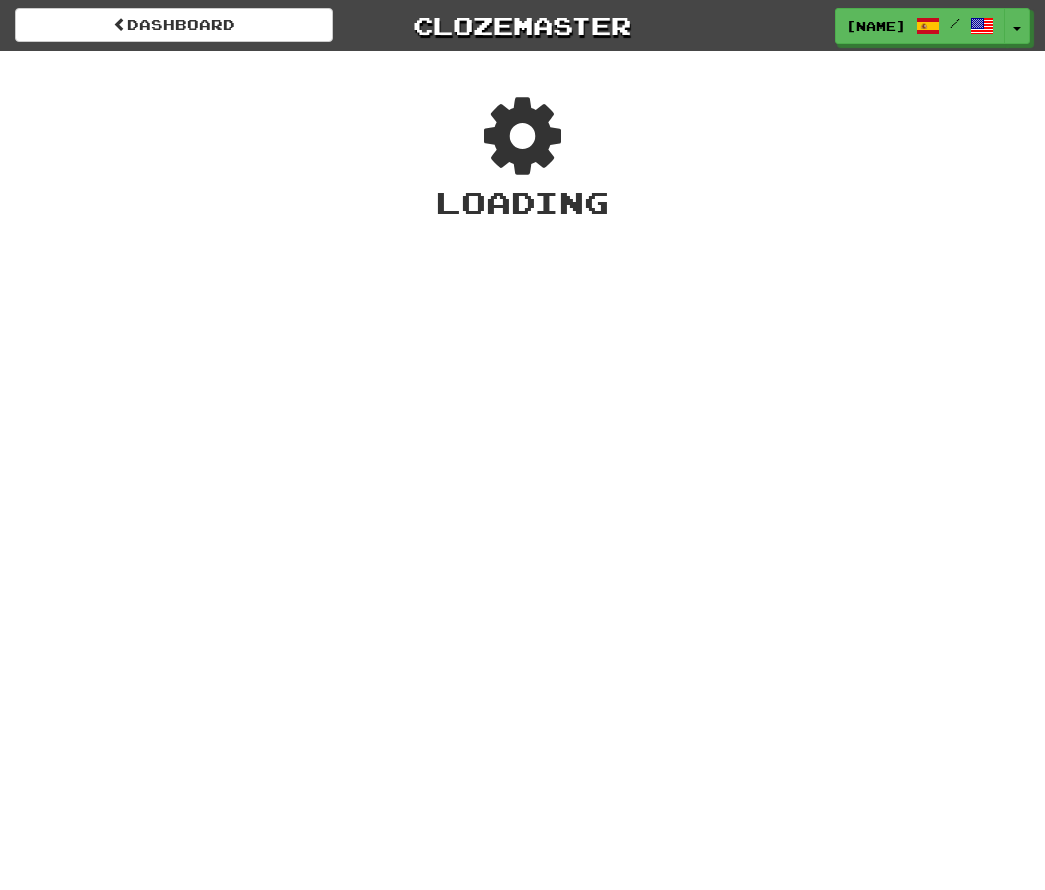scroll, scrollTop: 0, scrollLeft: 0, axis: both 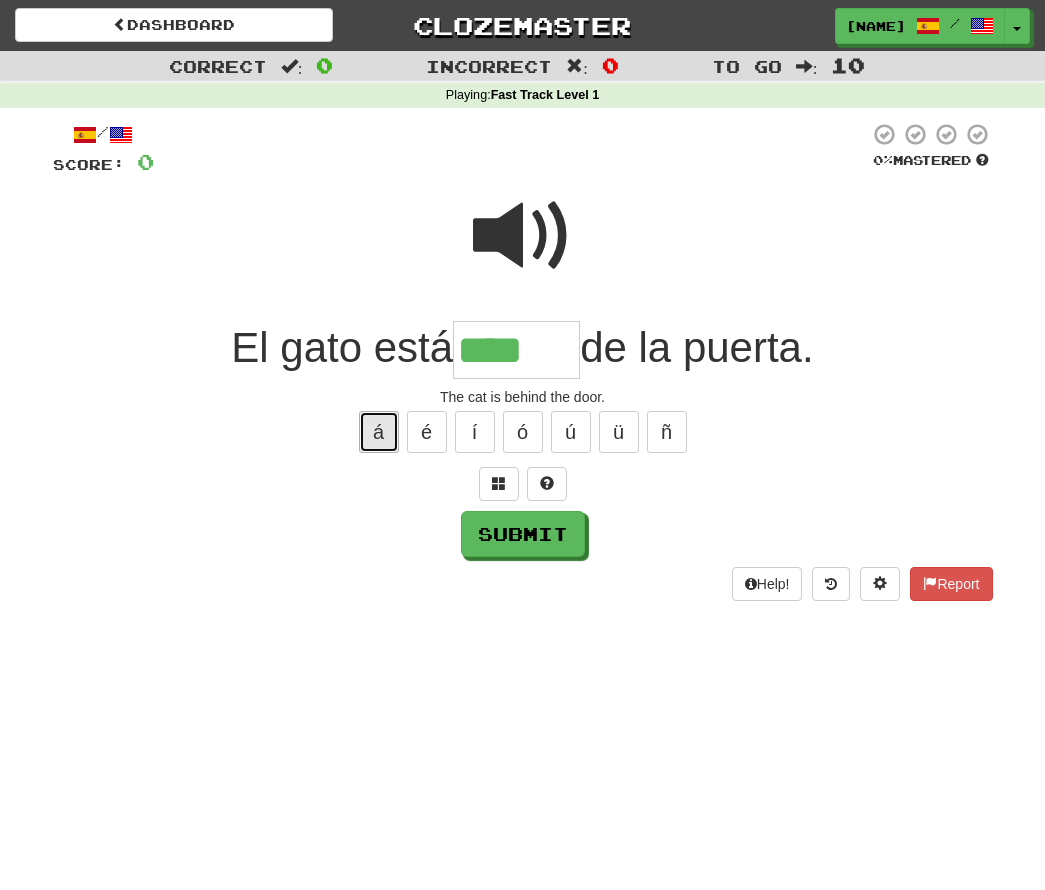 click on "á" at bounding box center [379, 432] 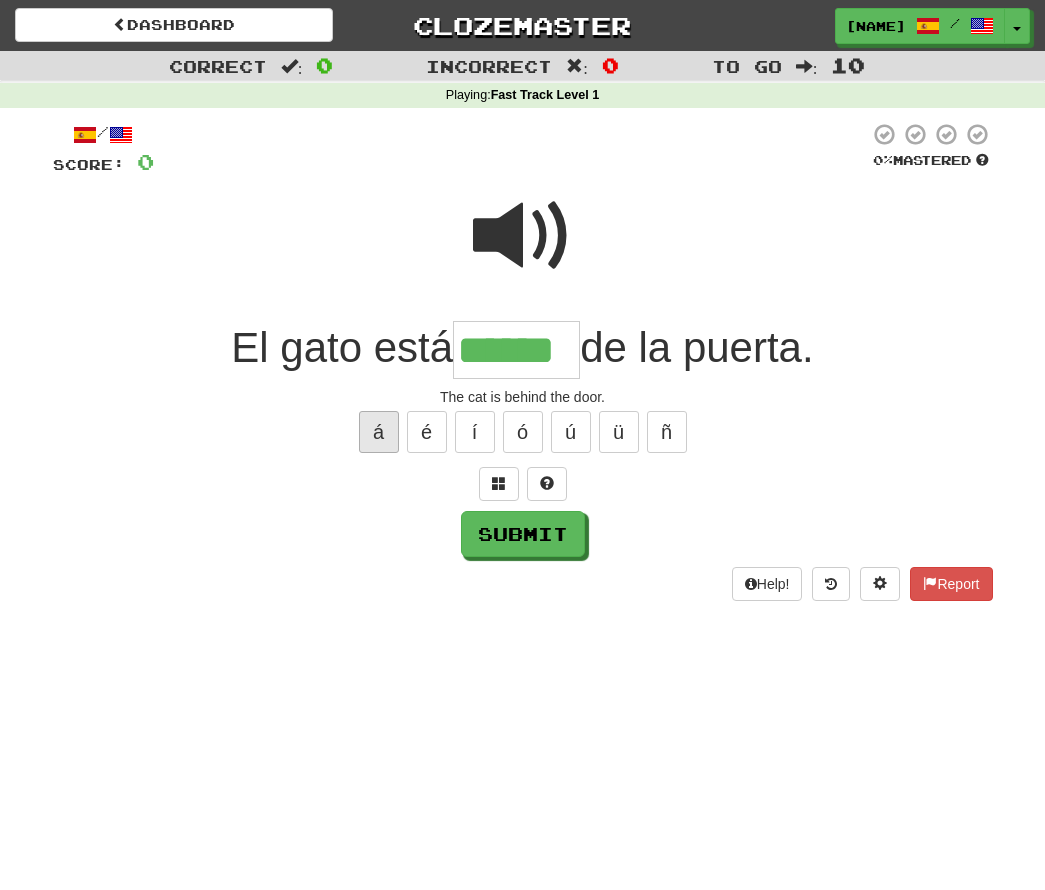 type on "******" 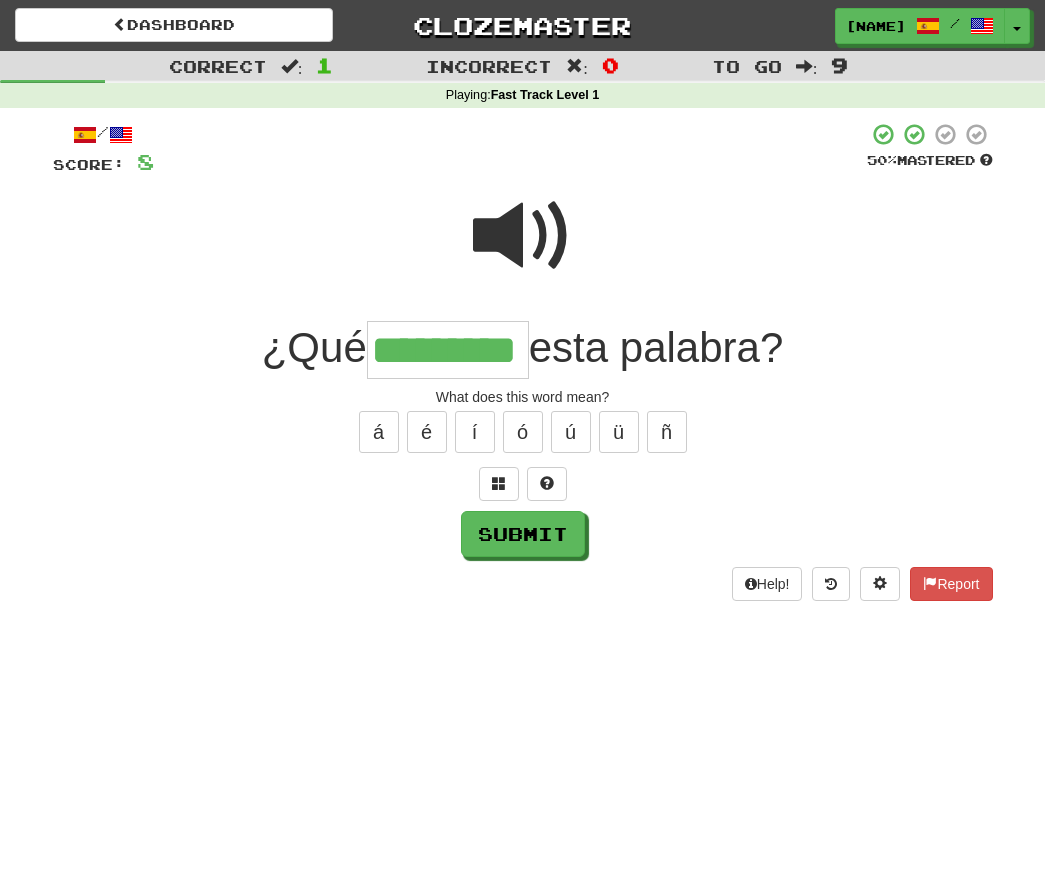 type on "*********" 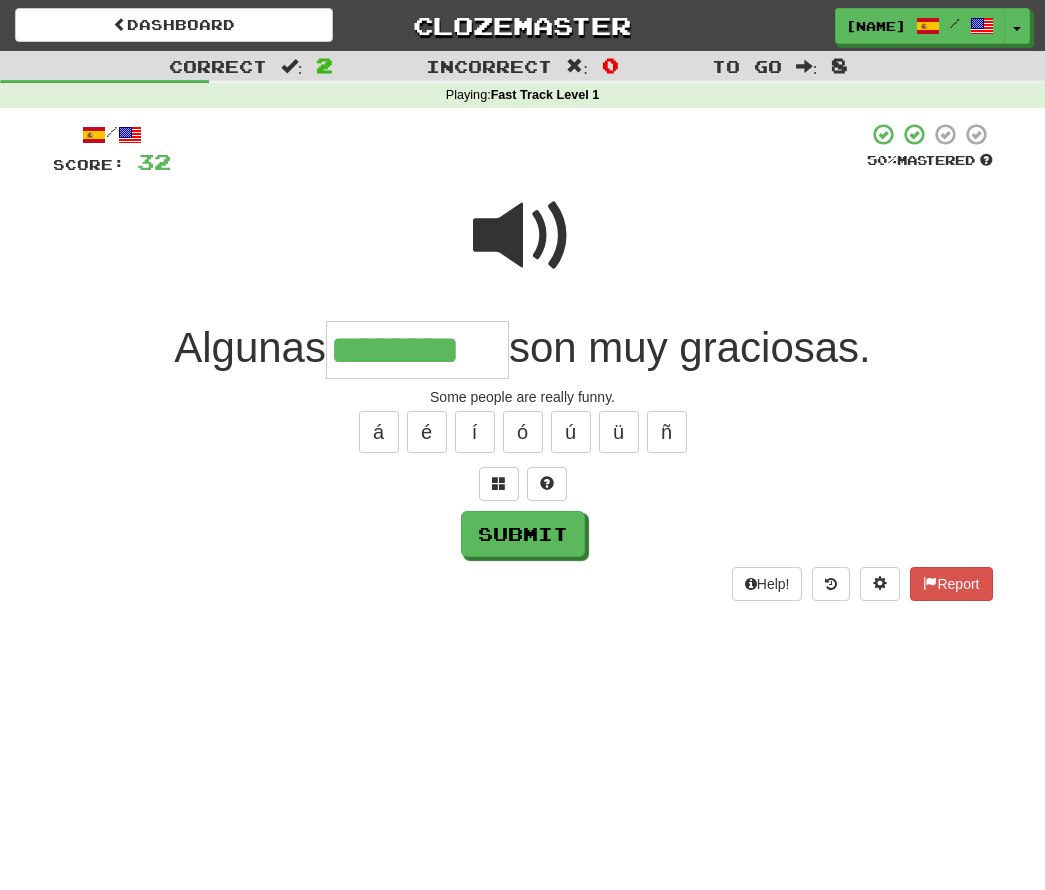 type on "********" 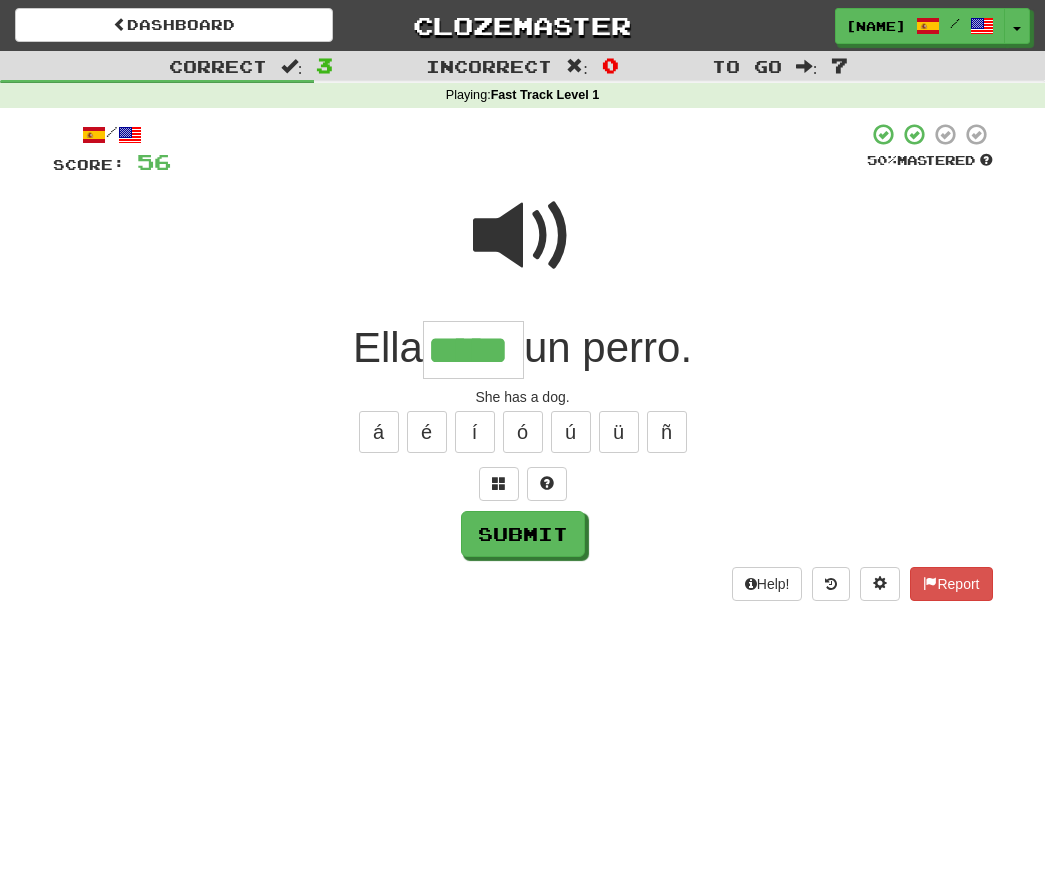 type on "*****" 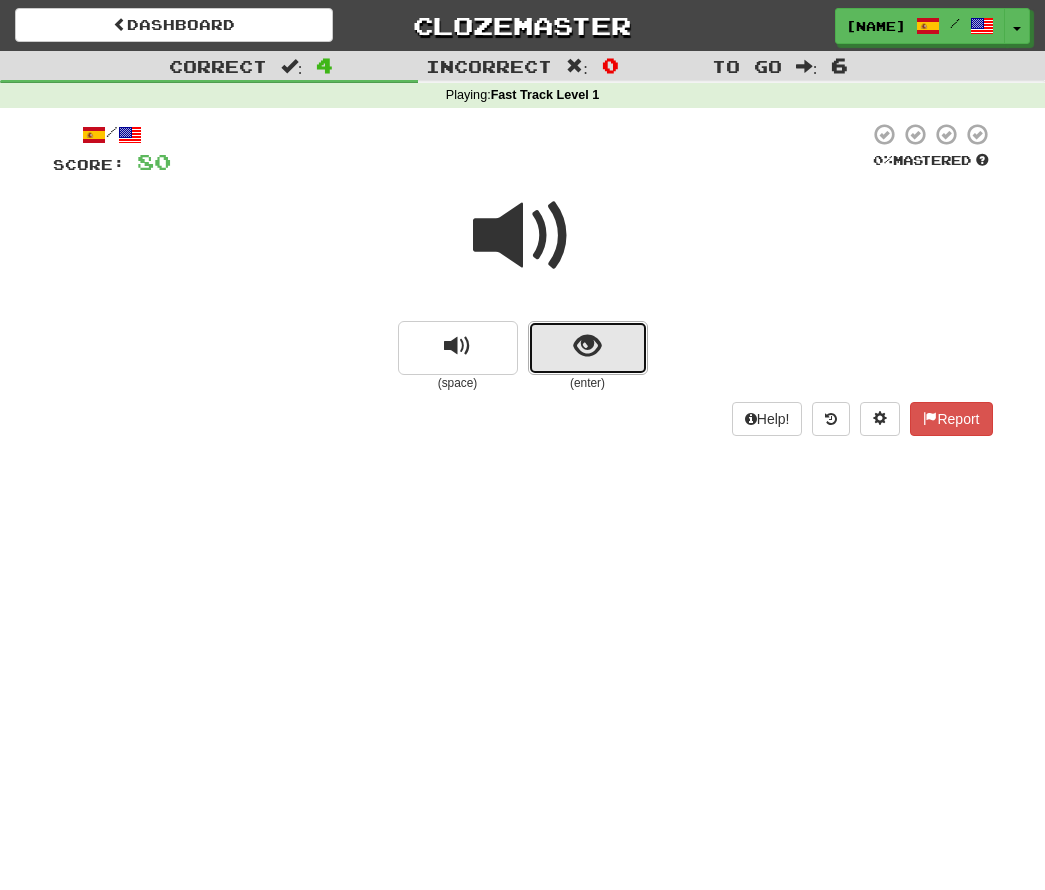 click at bounding box center [587, 346] 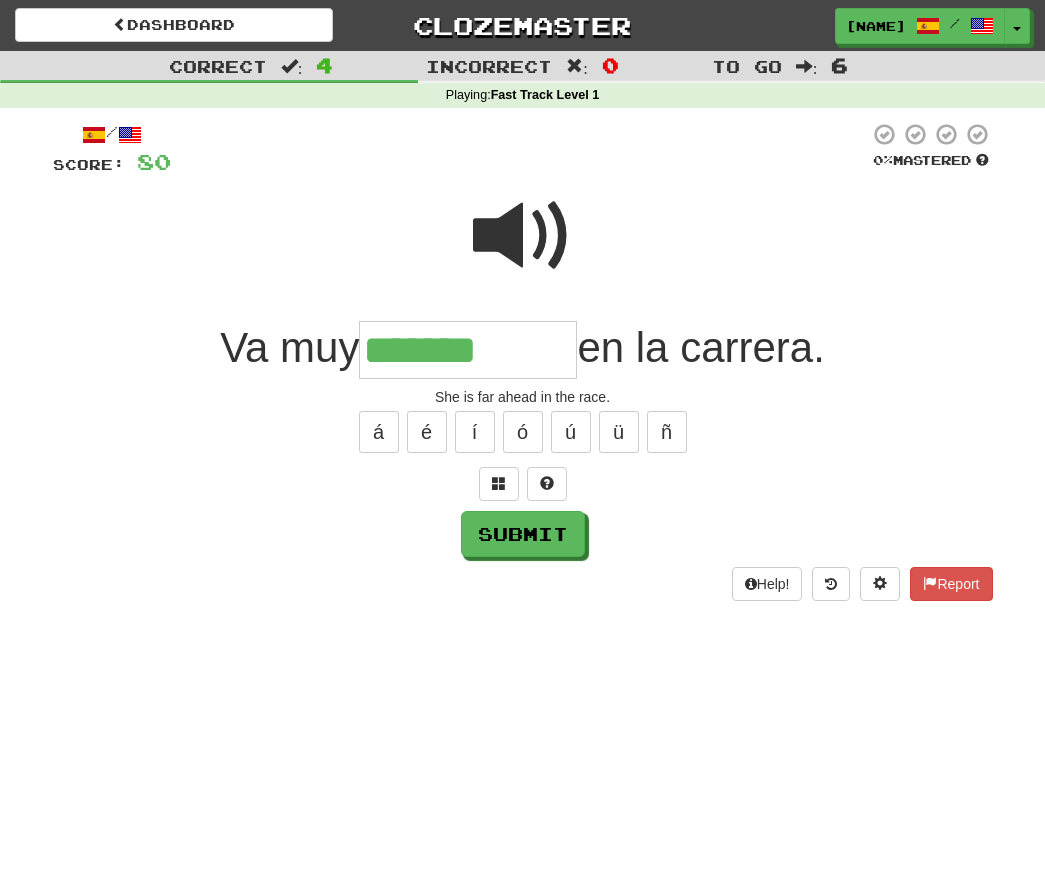 click at bounding box center (523, 236) 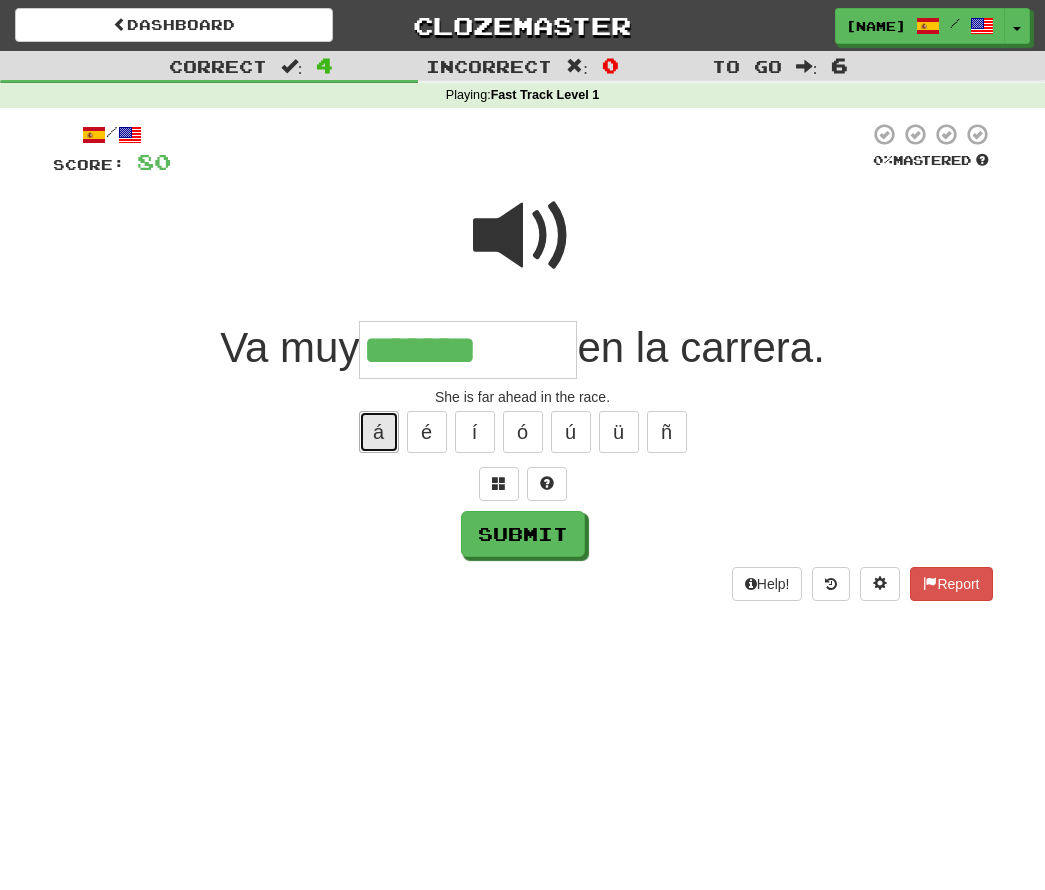 click on "á" at bounding box center [379, 432] 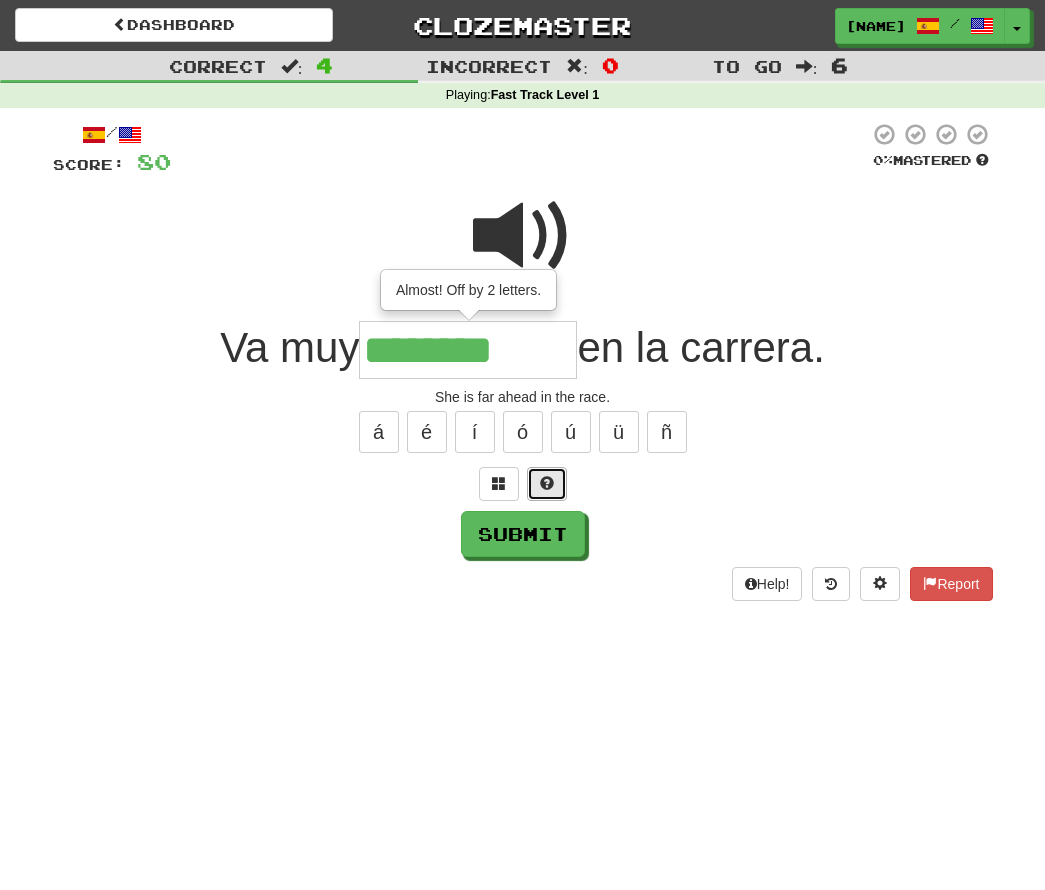 click at bounding box center [547, 483] 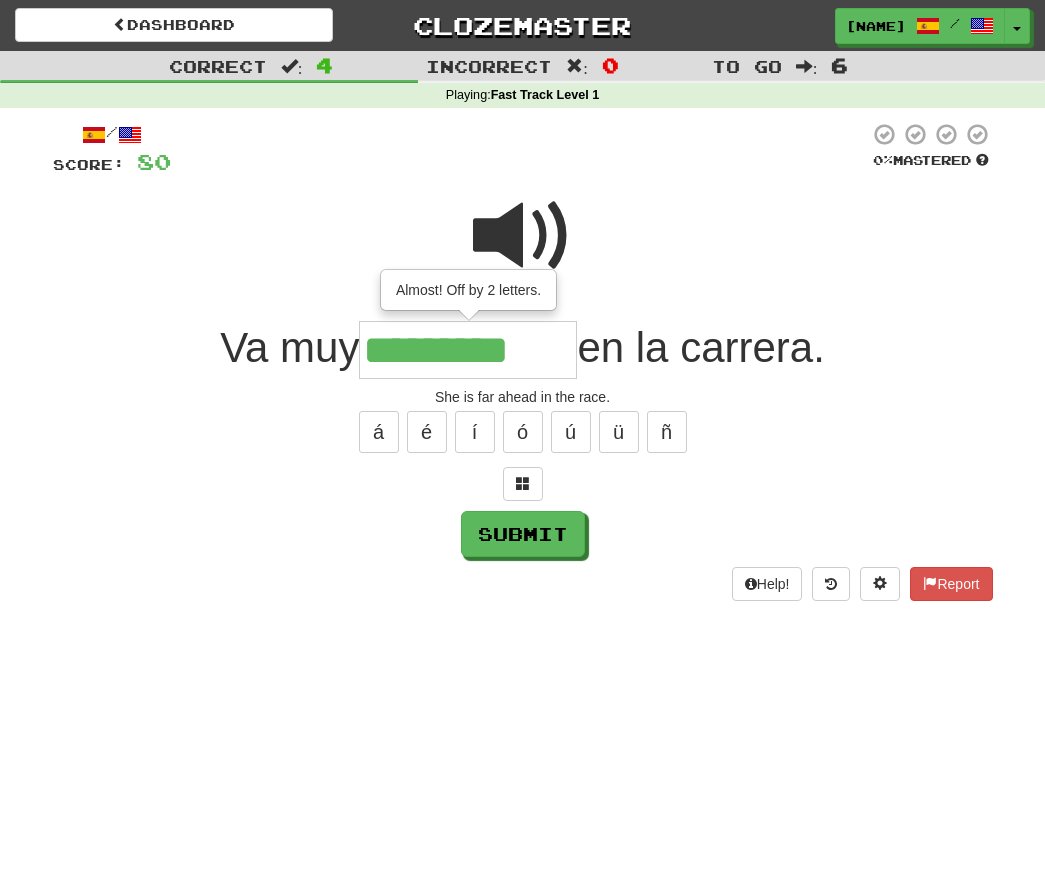 click at bounding box center [523, 236] 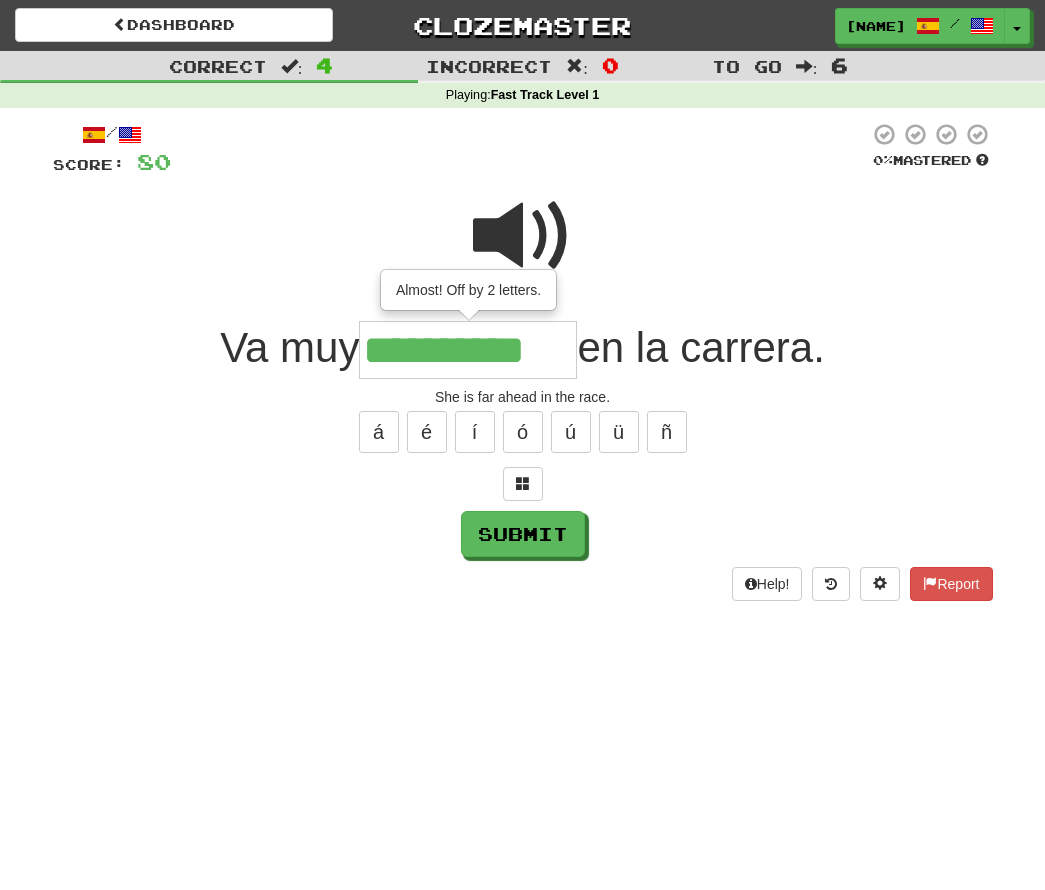 type on "**********" 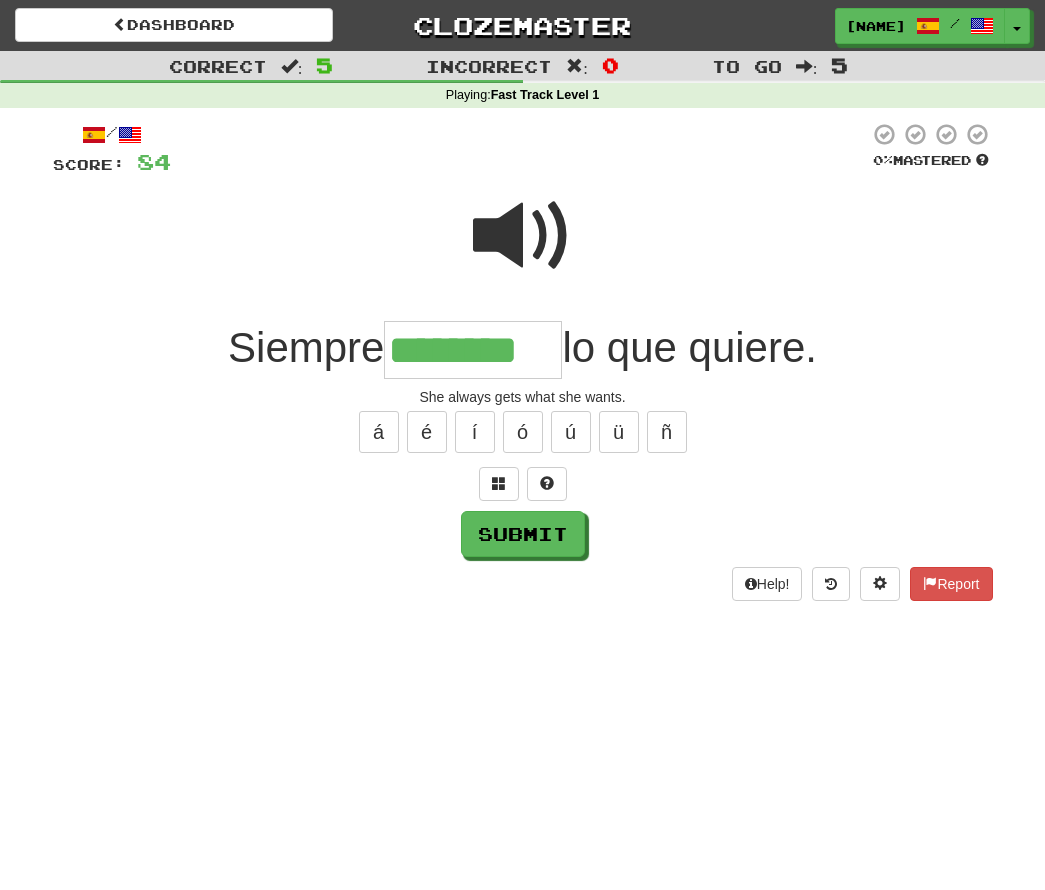 type on "********" 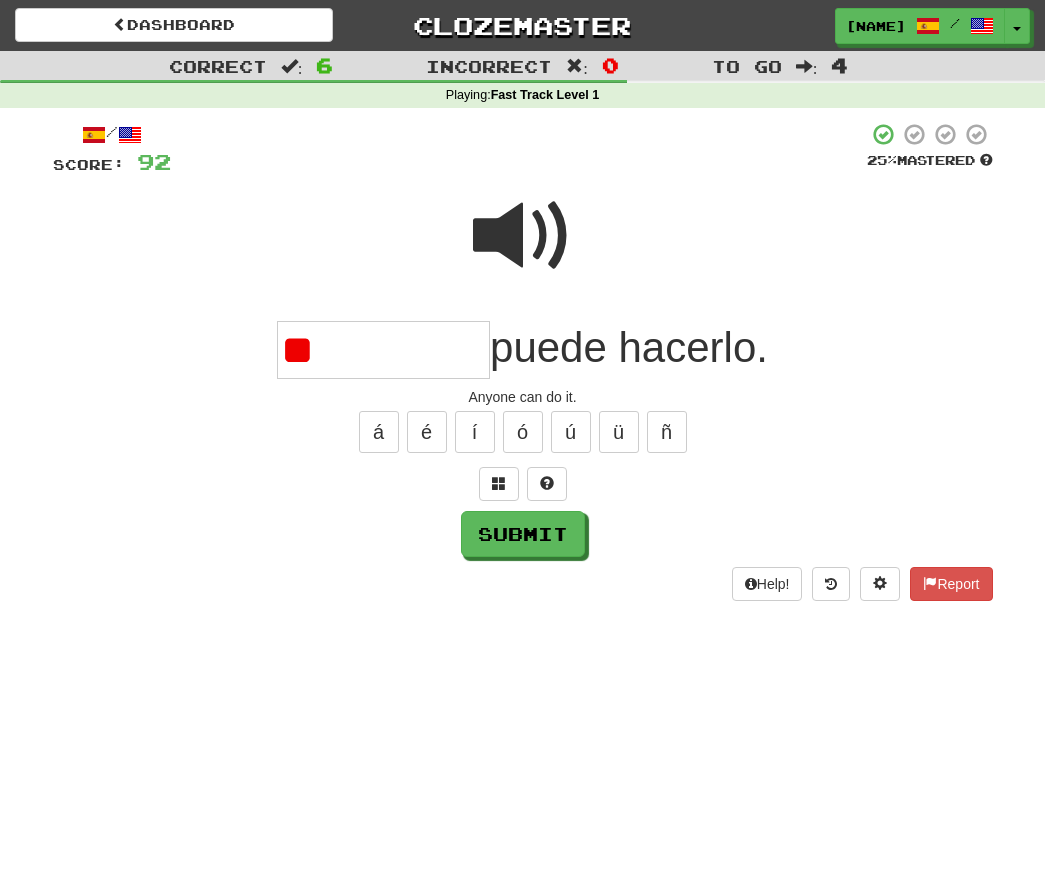 type on "*" 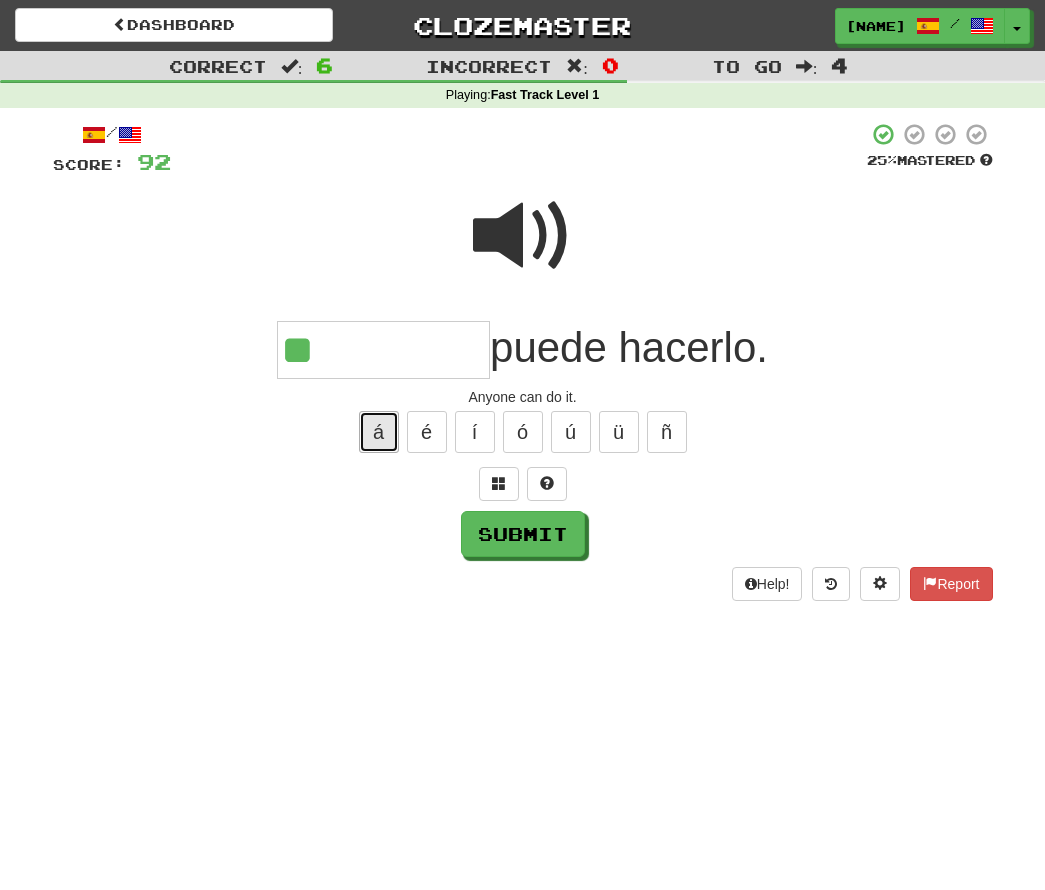 click on "á" at bounding box center (379, 432) 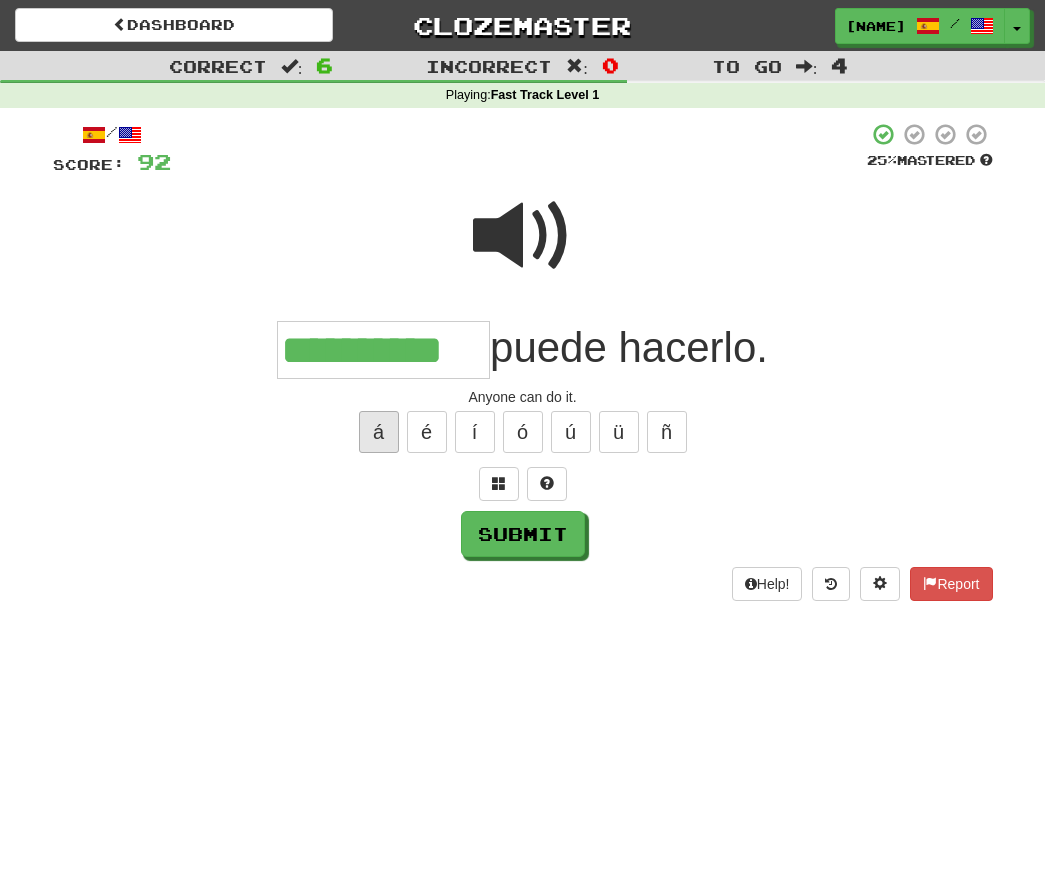 type on "**********" 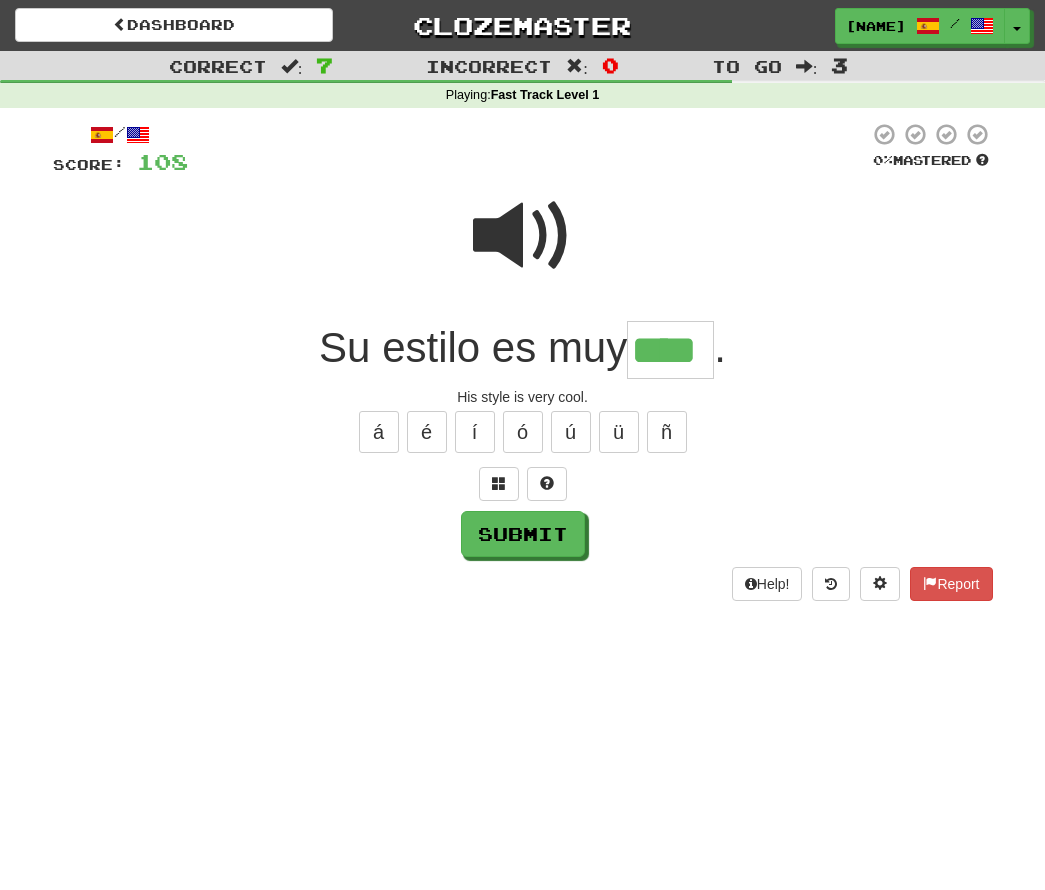 type on "****" 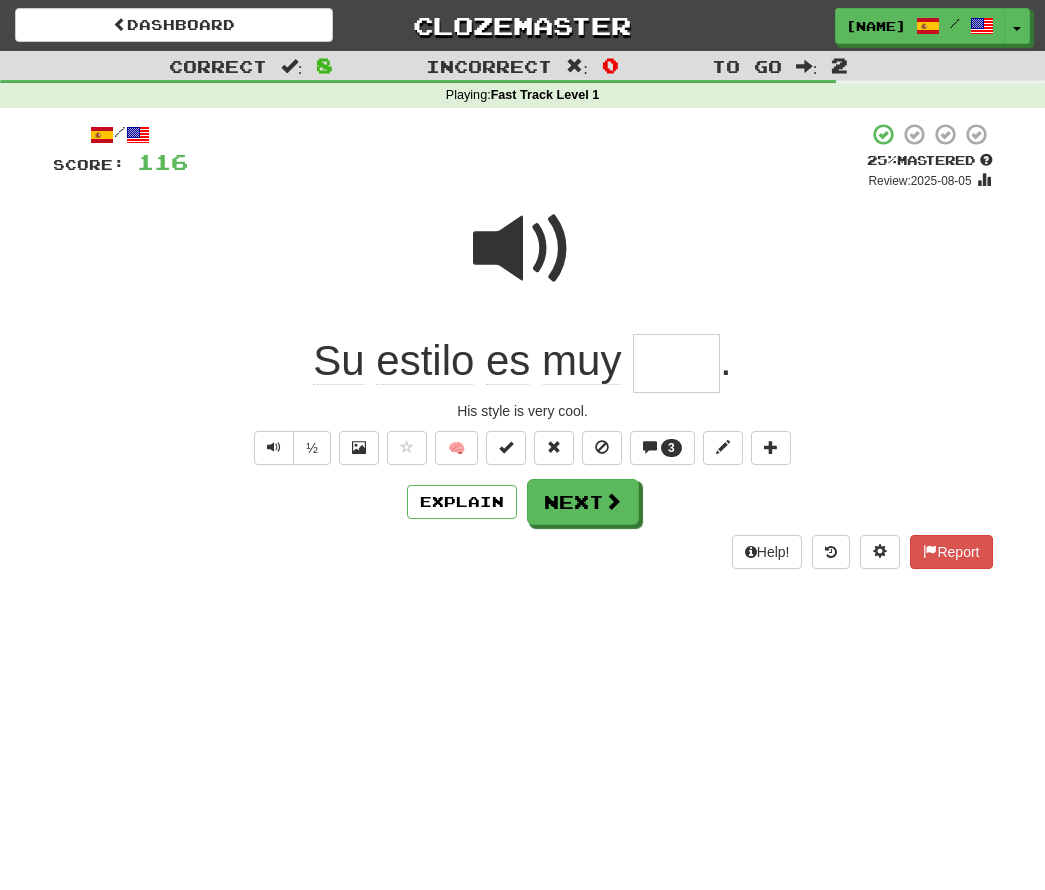 click at bounding box center (523, 249) 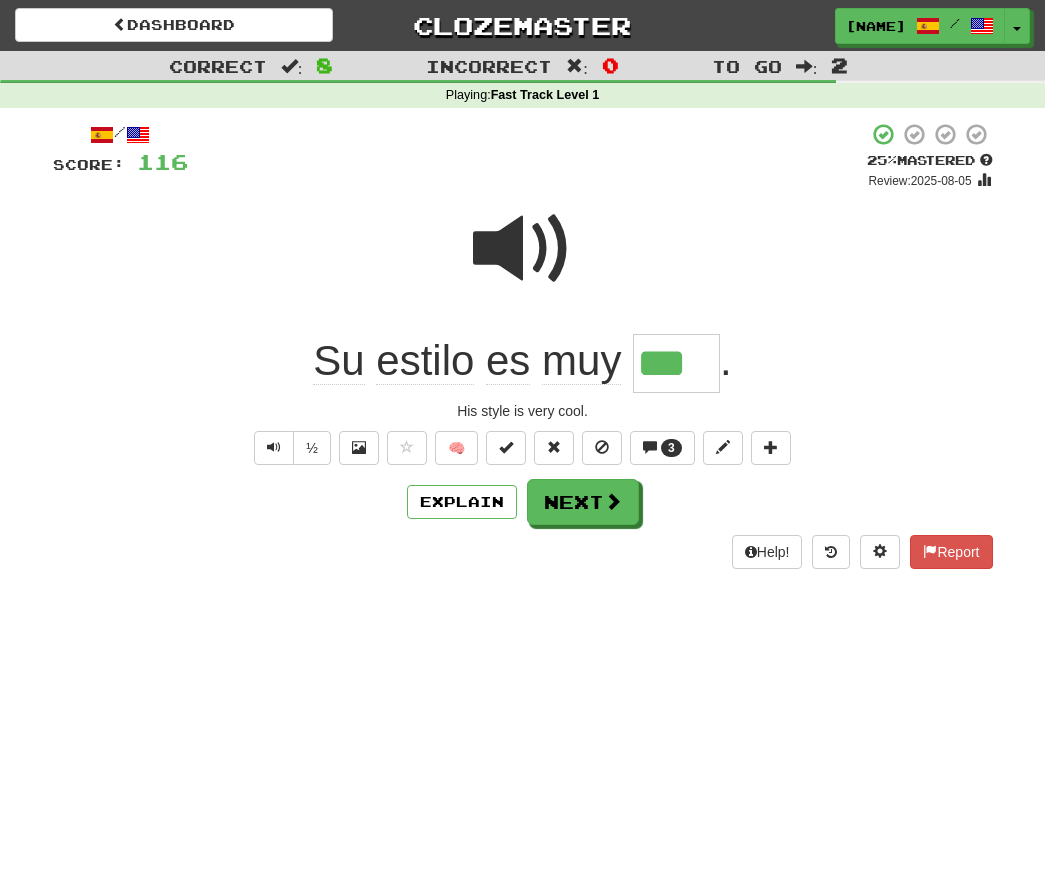 type on "****" 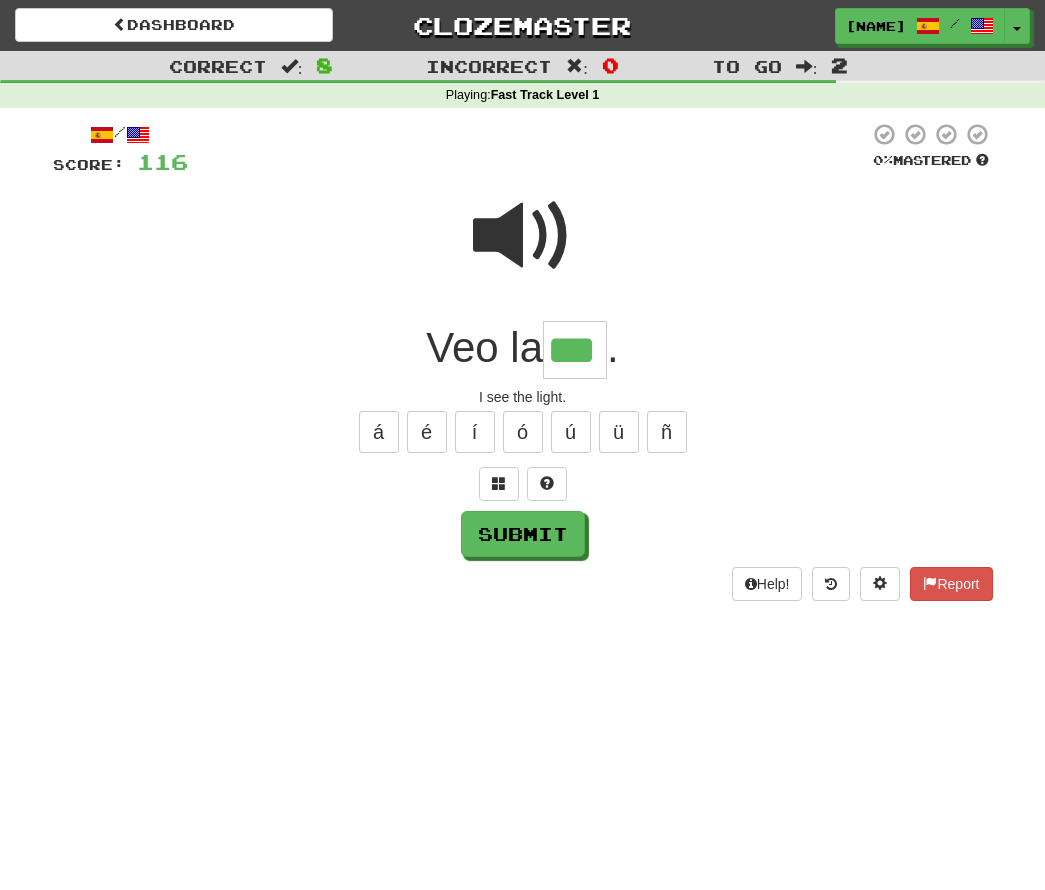 type on "***" 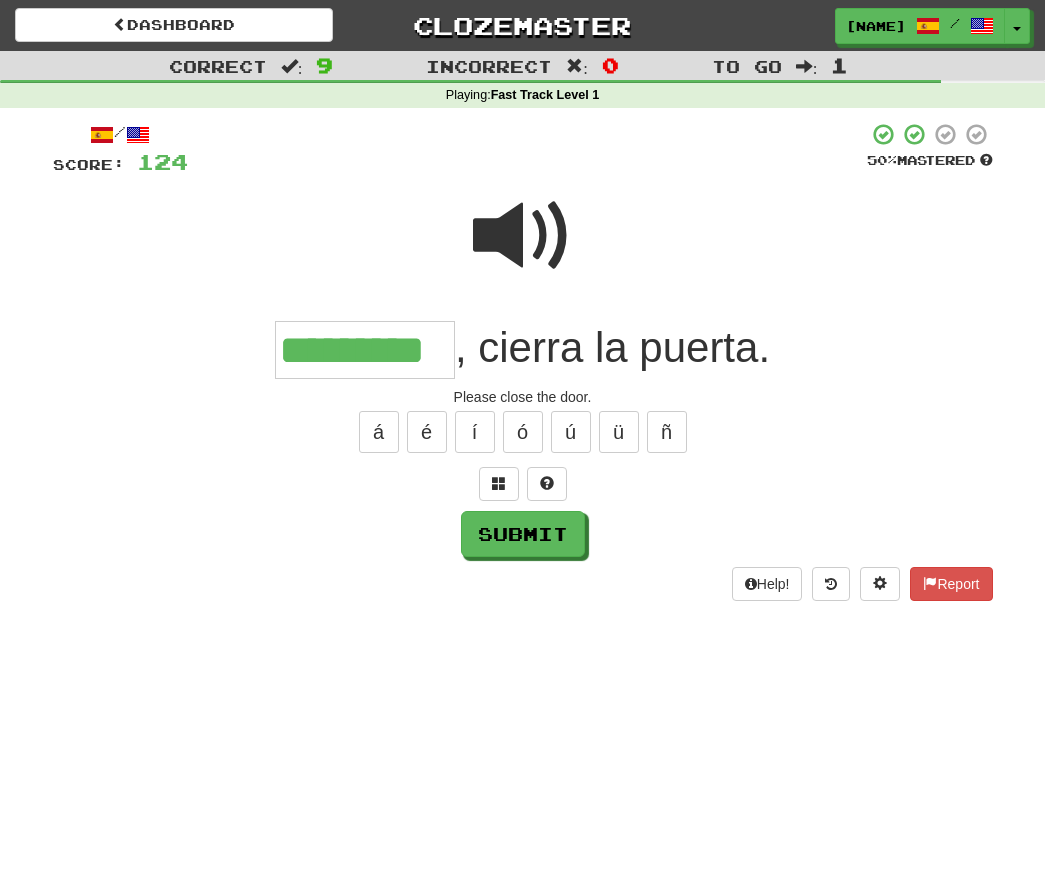 type on "*********" 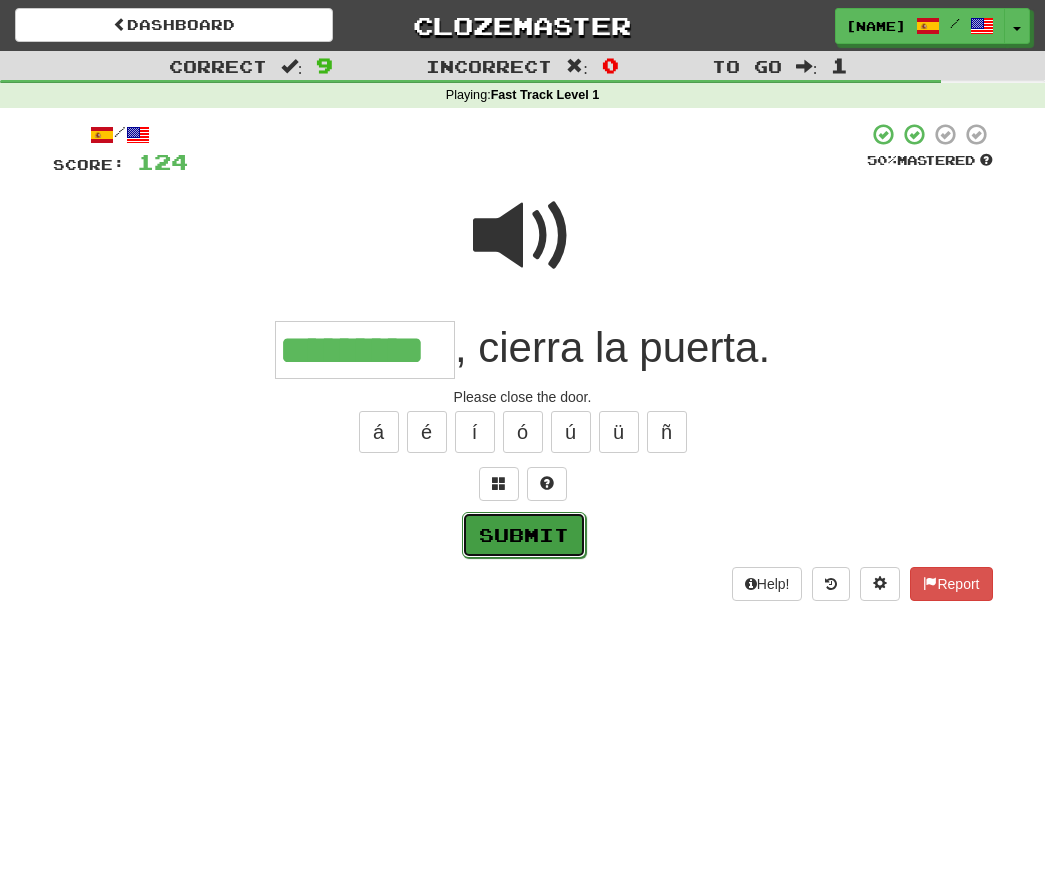 click on "Submit" at bounding box center (524, 535) 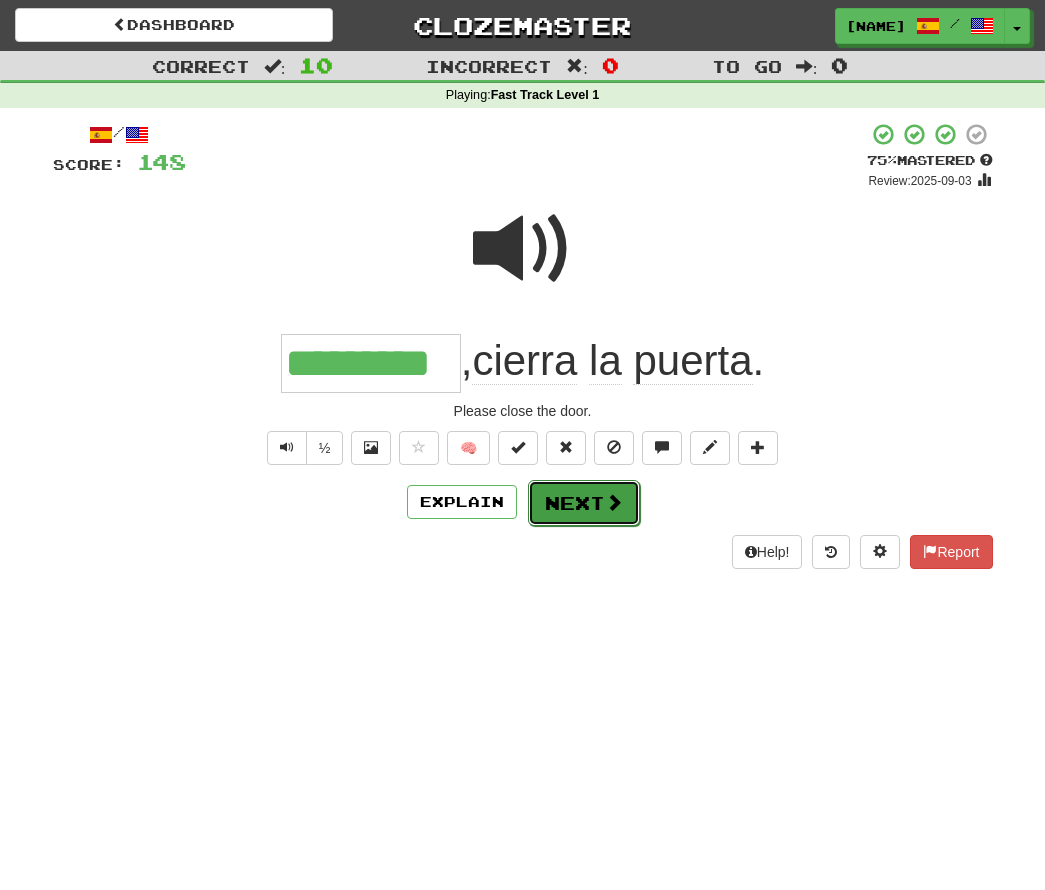click on "Next" at bounding box center (584, 503) 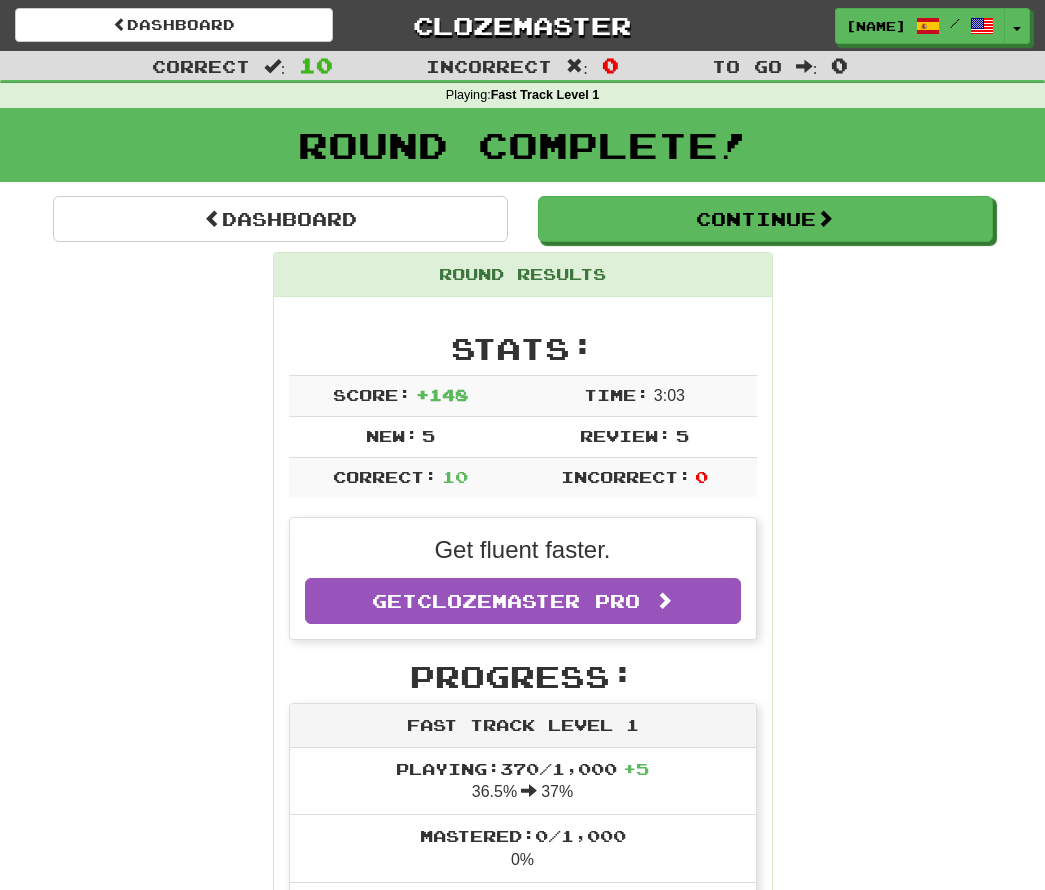 click on "Round Results Stats: Score:   + 148 Time:   3 : 0 3 New:   5 Review:   5 Correct:   10 Incorrect:   0 Get fluent faster. Get  Clozemaster Pro   Progress: Fast Track Level 1 Playing:  370  /  1,000 + 5 36.5% 37% Mastered:  0  /  1,000 0% Ready for Review:  5  /  Level:  27 19  points to level  28  - keep going! Ranked:  279 th  this week ( 4  points to  278 th ) Sentences:  Report El gato está  detrás  de la puerta. The cat is behind the door.  Report ¿Qué  significa  esta palabra? What does this word mean?  Report Algunas  personas  son muy graciosas. Some people are really funny.  Report Ella  tiene  un perro. She has a dog.  Report Va muy  adelantada  en la carrera. She is far ahead in the race.  Report Siempre  consigue  lo que quiere. She always gets what she wants.  Report Cualquiera  puede hacerlo. Anyone can do it. 3  Report Su estilo es muy  cool . His style is very cool.  Report Veo la  luz . I see the light.  Report Por favor , cierra la puerta. Please close the door." at bounding box center (523, 1190) 